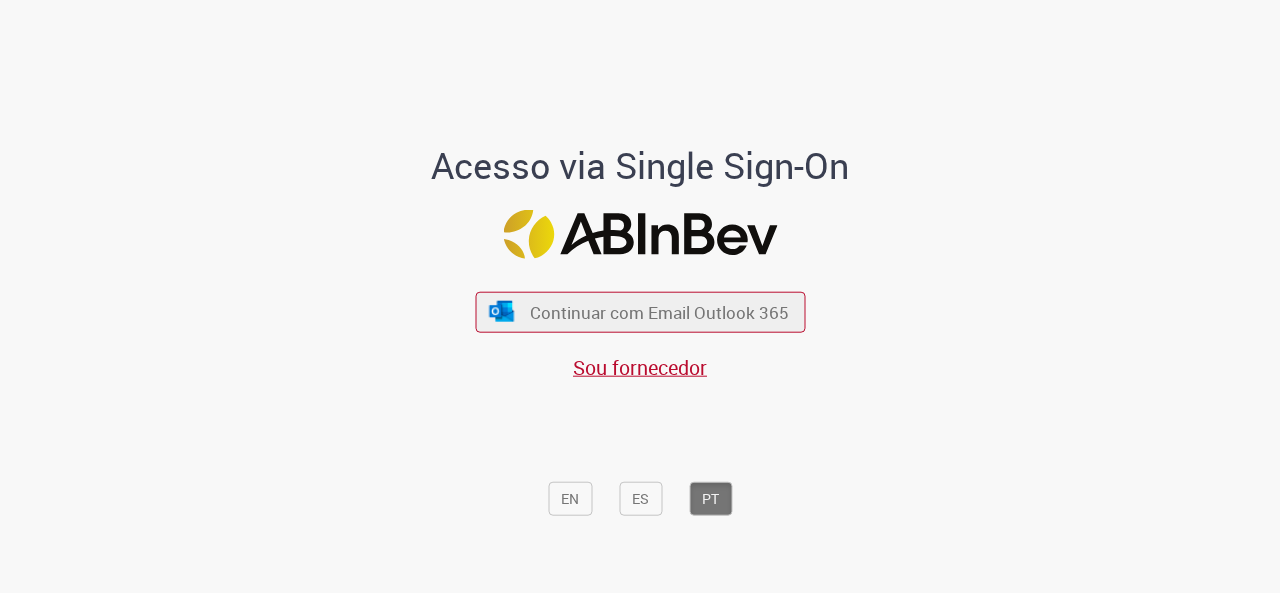 scroll, scrollTop: 0, scrollLeft: 0, axis: both 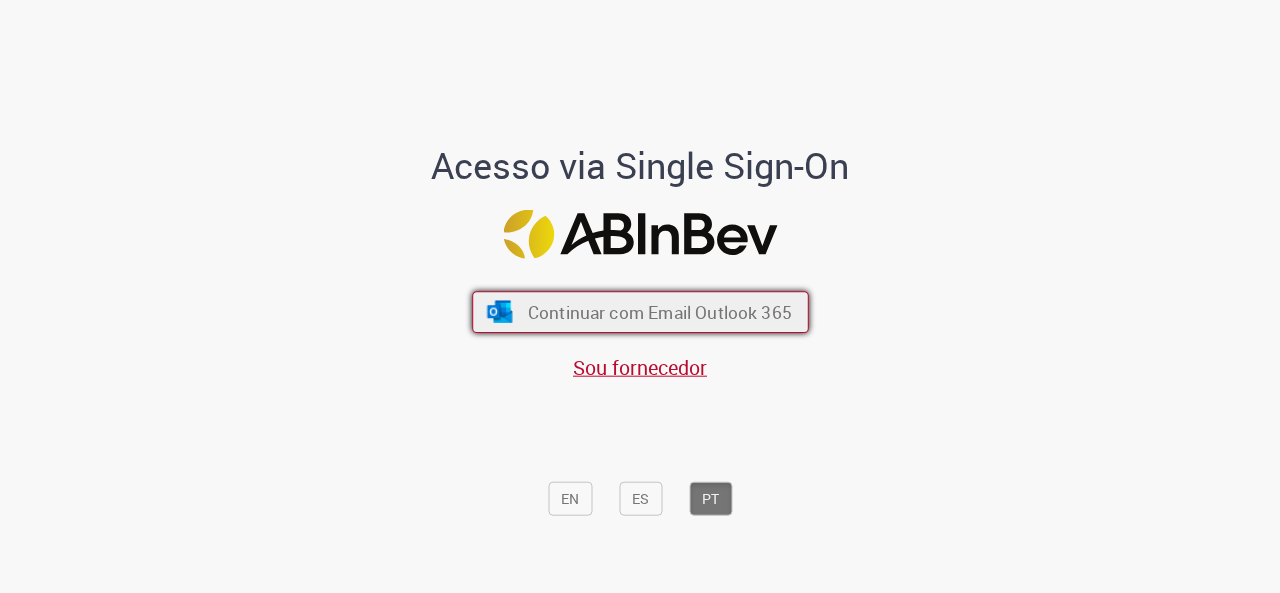 click on "Continuar com Email Outlook 365" at bounding box center [659, 311] 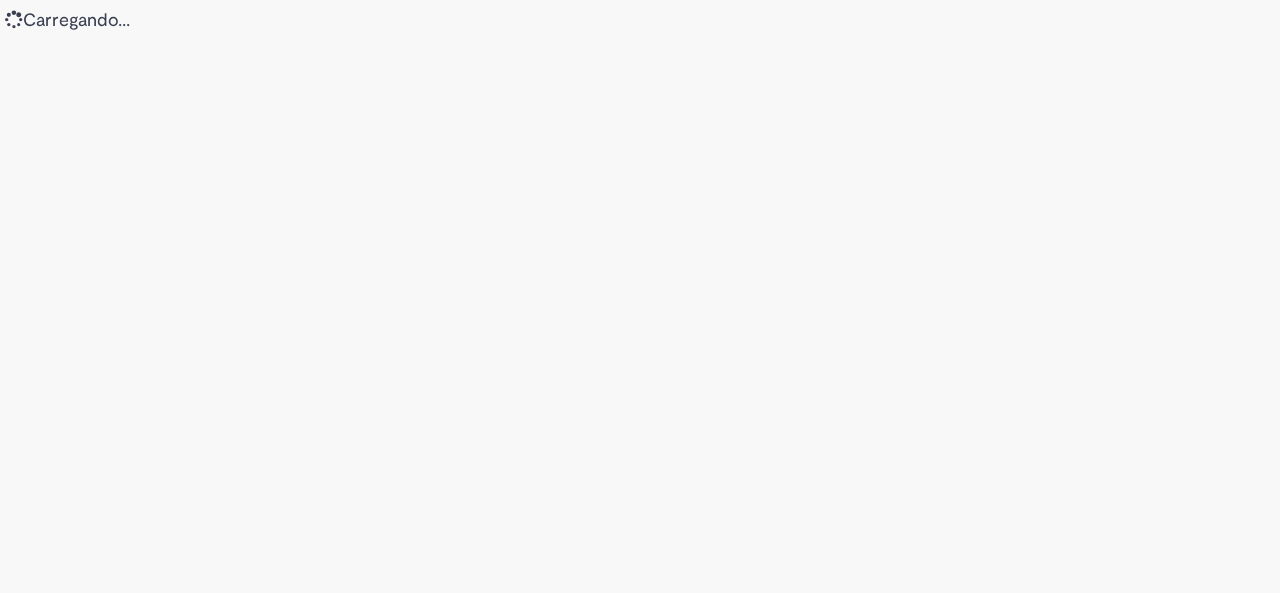 scroll, scrollTop: 0, scrollLeft: 0, axis: both 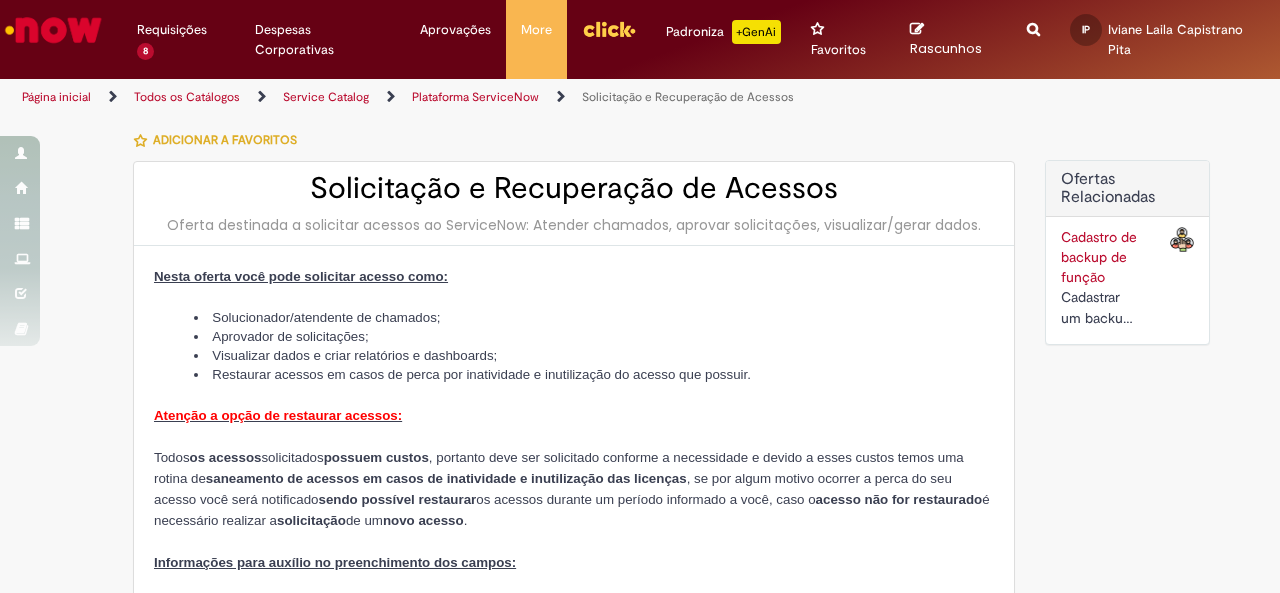 type on "********" 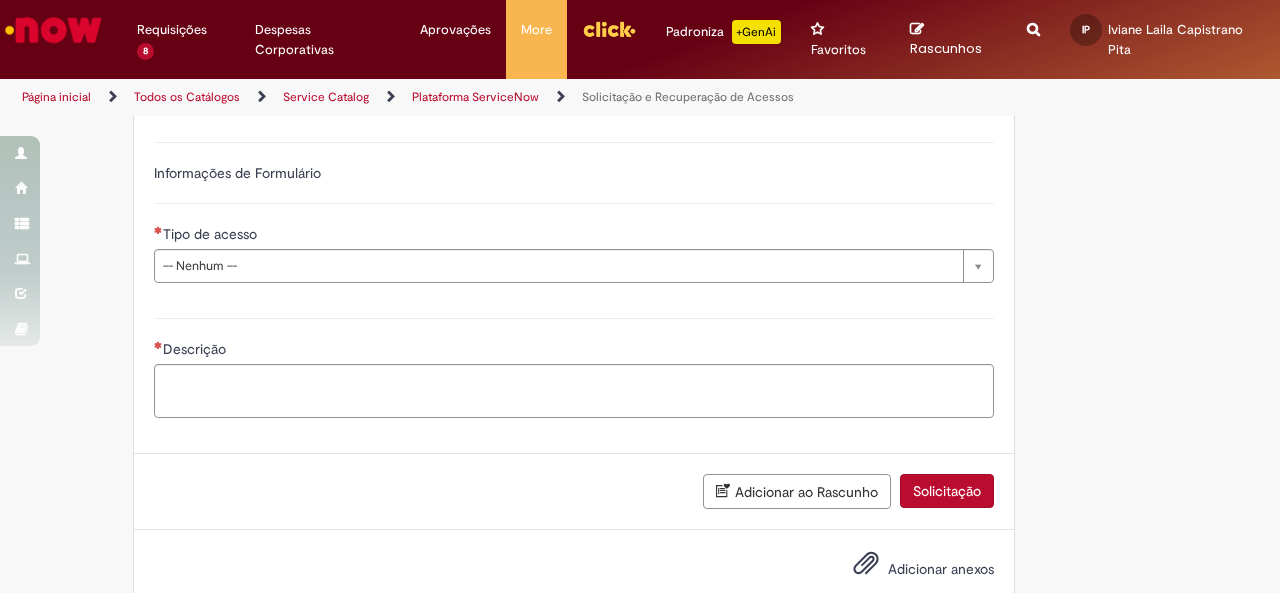 scroll, scrollTop: 1297, scrollLeft: 0, axis: vertical 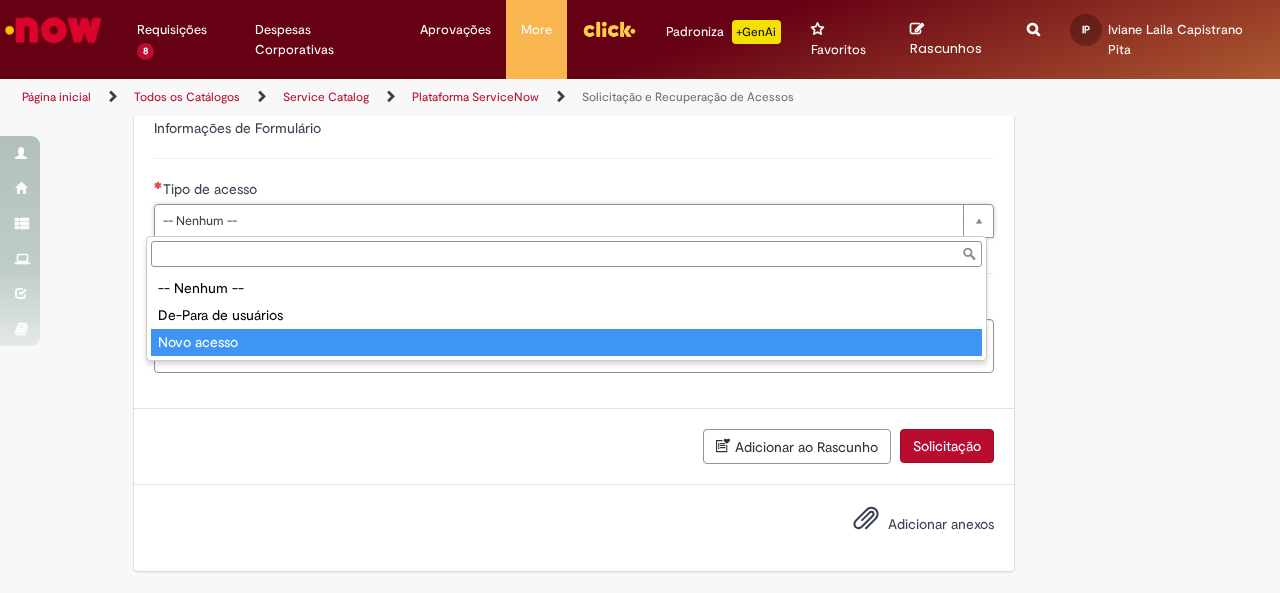 type on "**********" 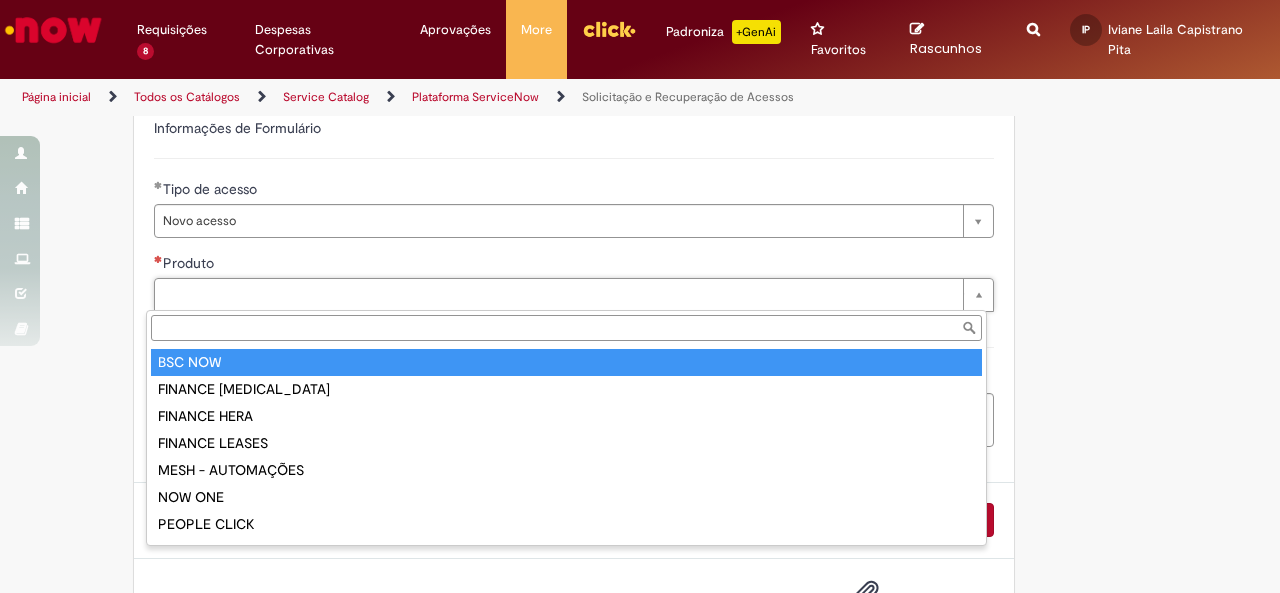 type on "*******" 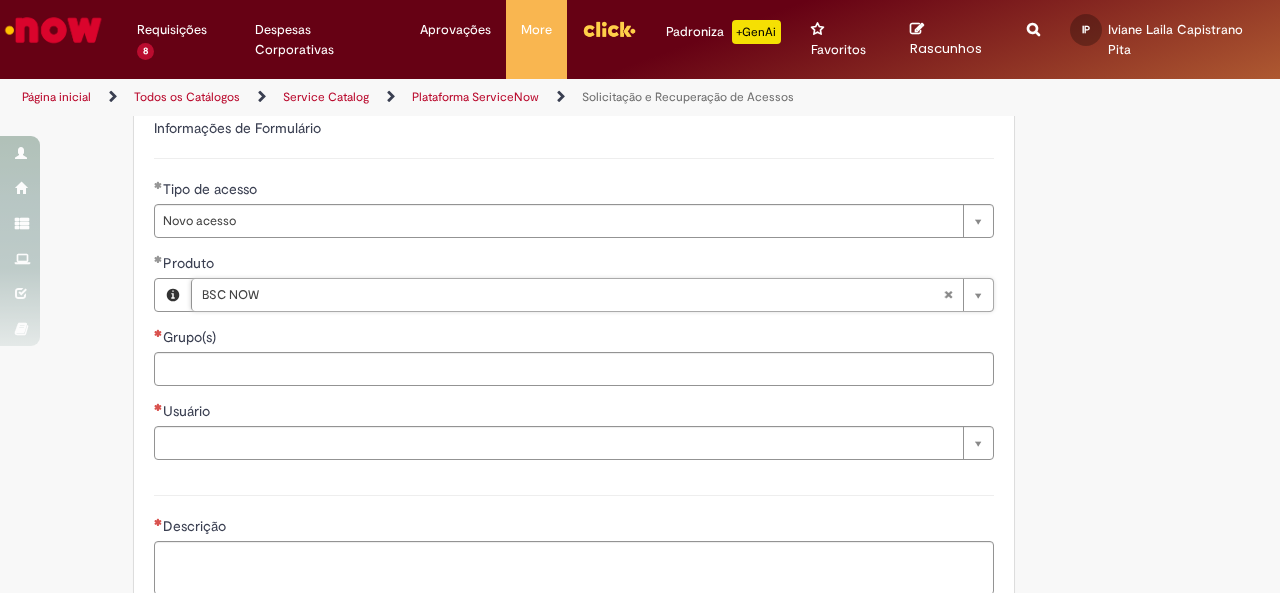 click on "Grupo(s)" at bounding box center [616, 369] 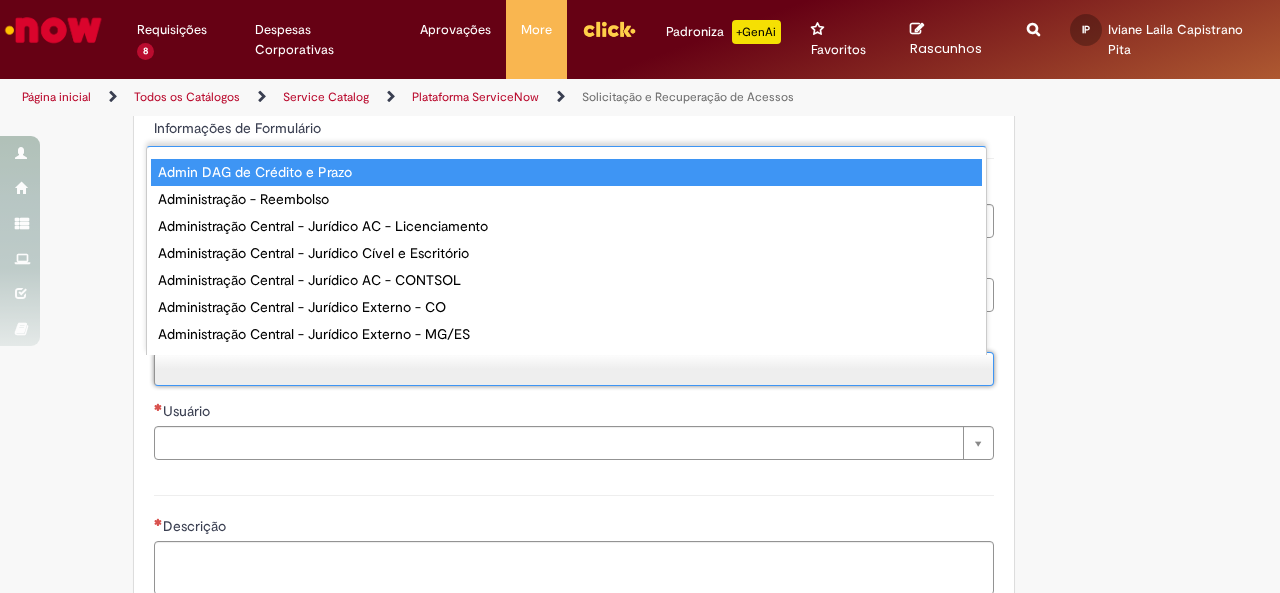 scroll, scrollTop: 16, scrollLeft: 0, axis: vertical 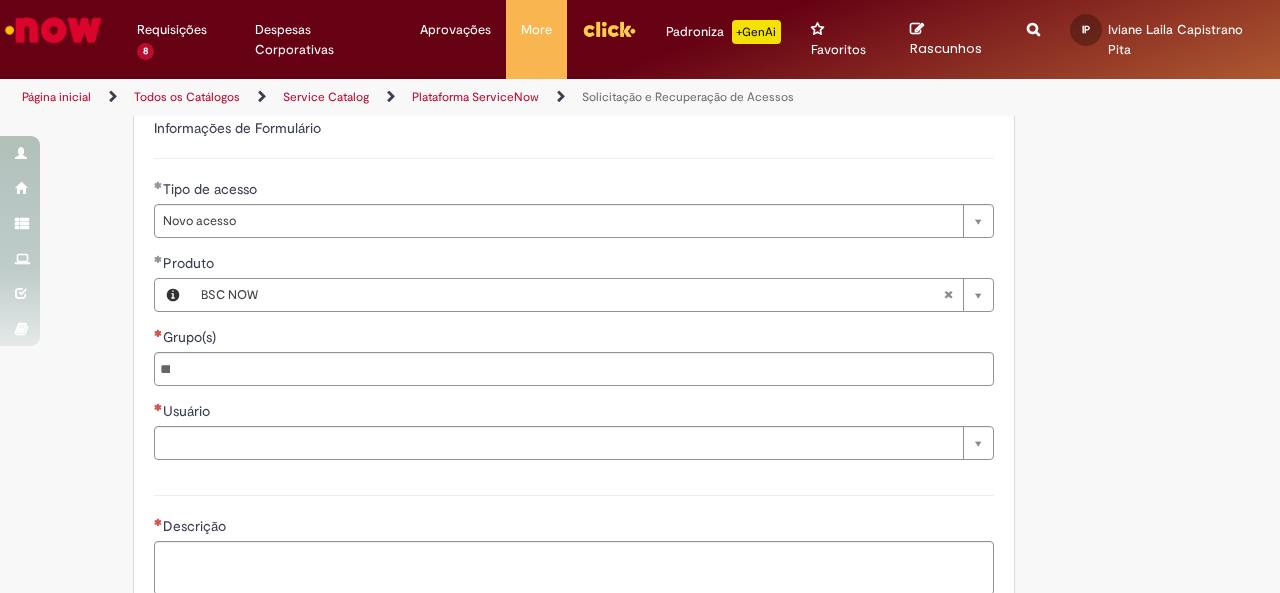 click at bounding box center (574, 369) 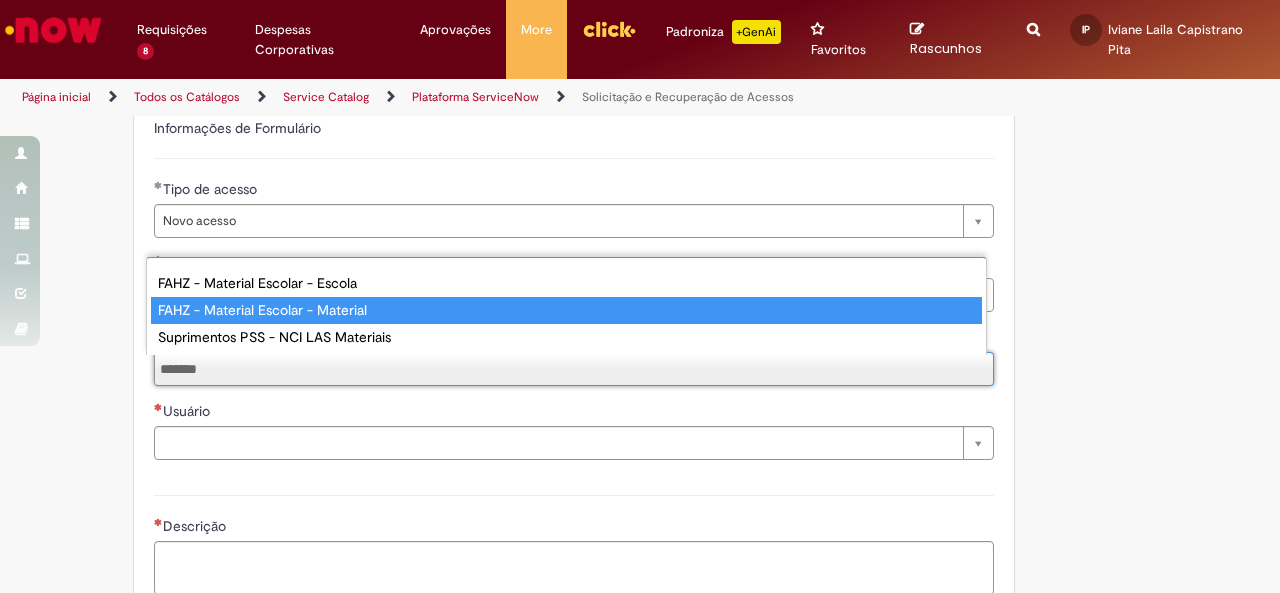 type on "*******" 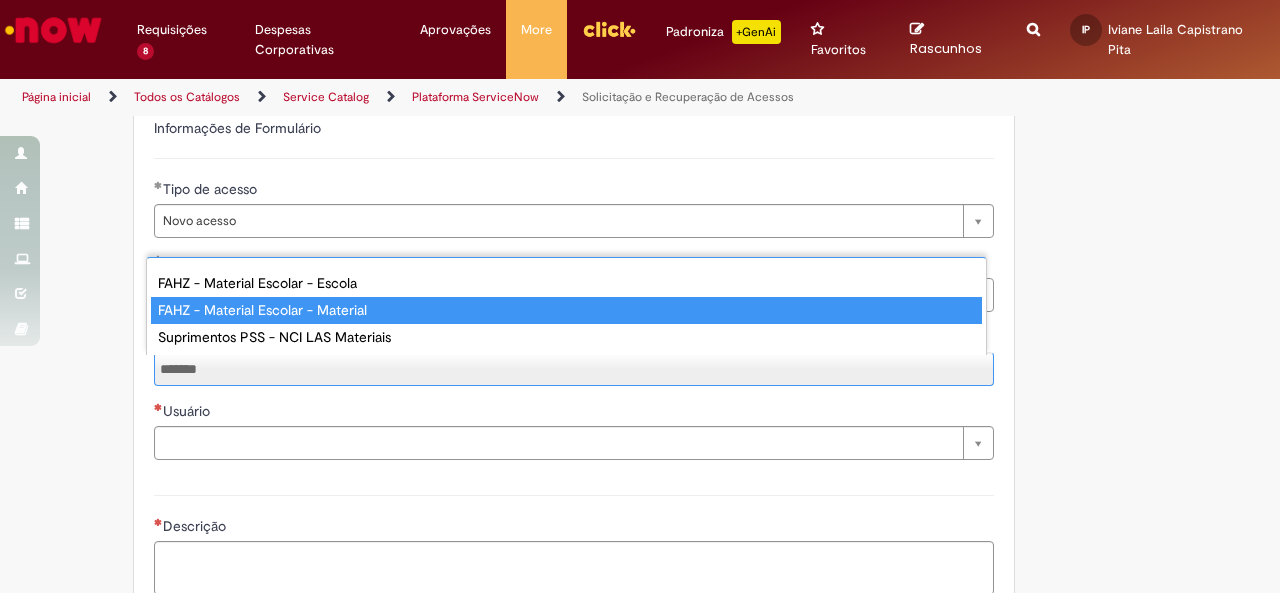 type 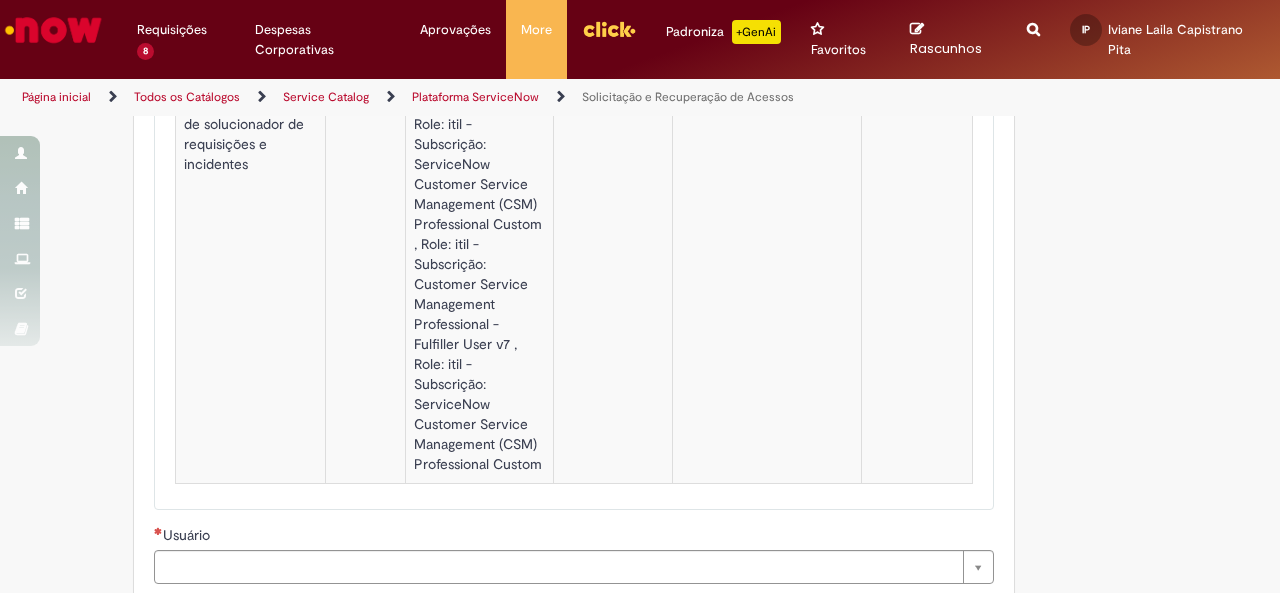 scroll, scrollTop: 1997, scrollLeft: 0, axis: vertical 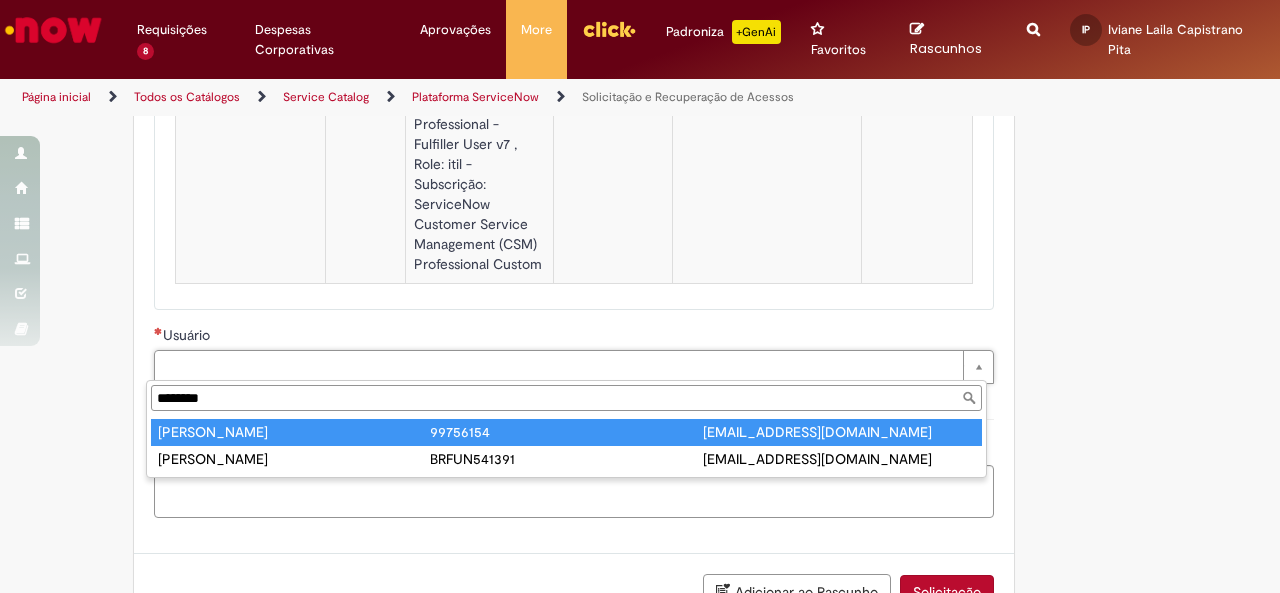 type on "********" 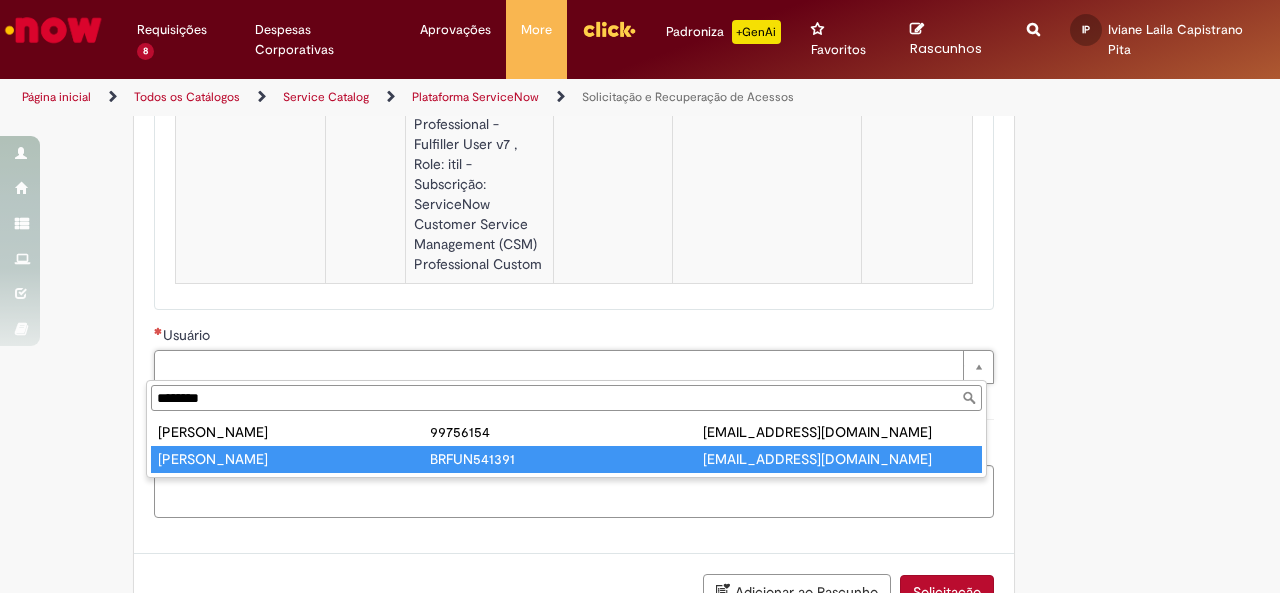 type on "**********" 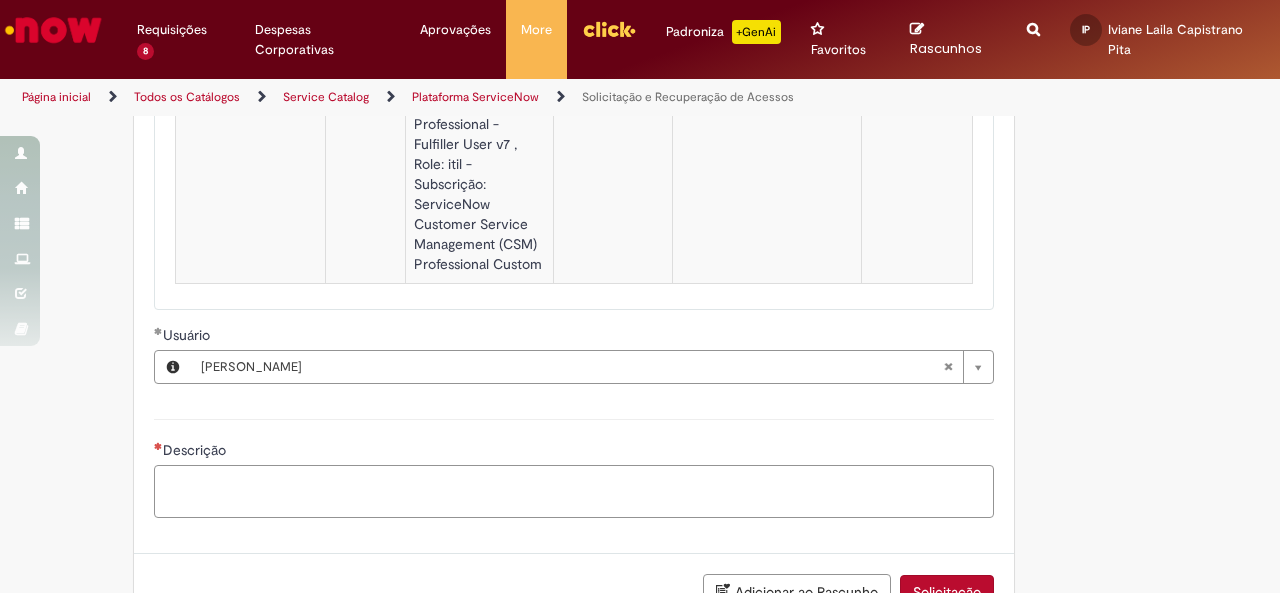click on "Descrição" at bounding box center [574, 491] 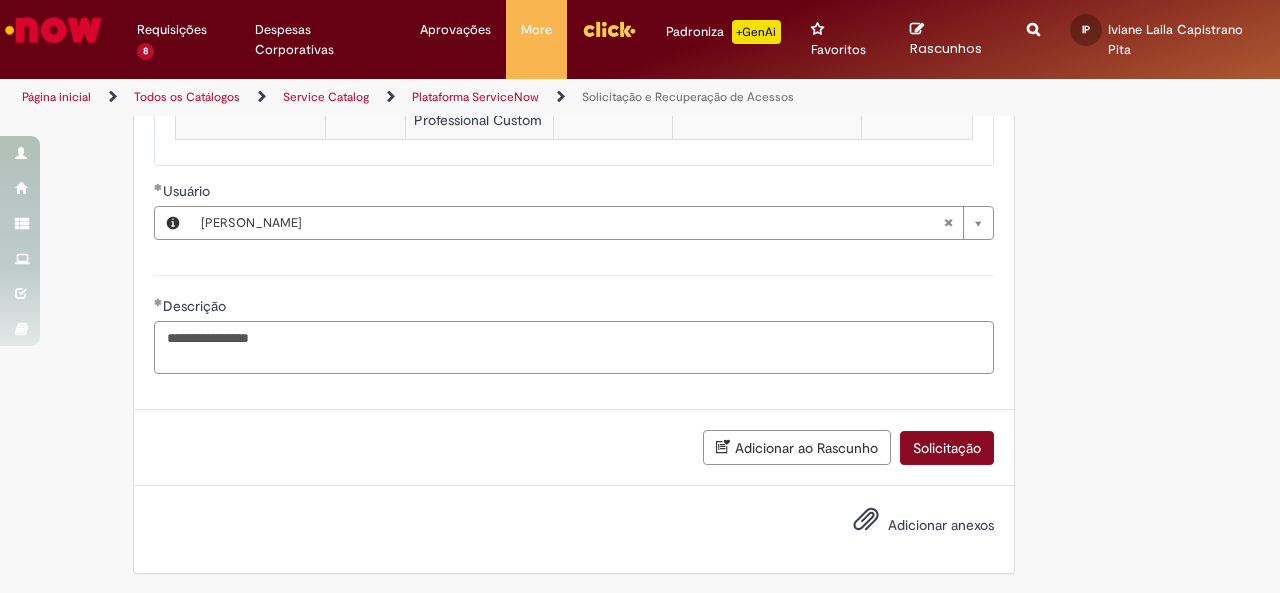 type on "**********" 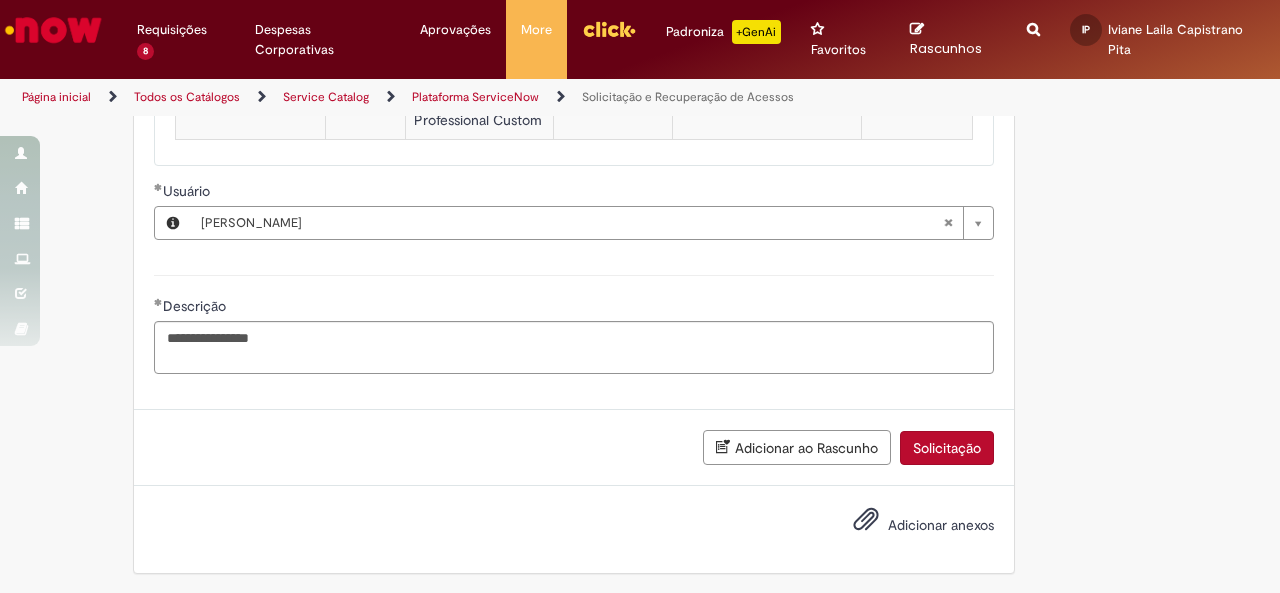 click on "Solicitação" at bounding box center (947, 448) 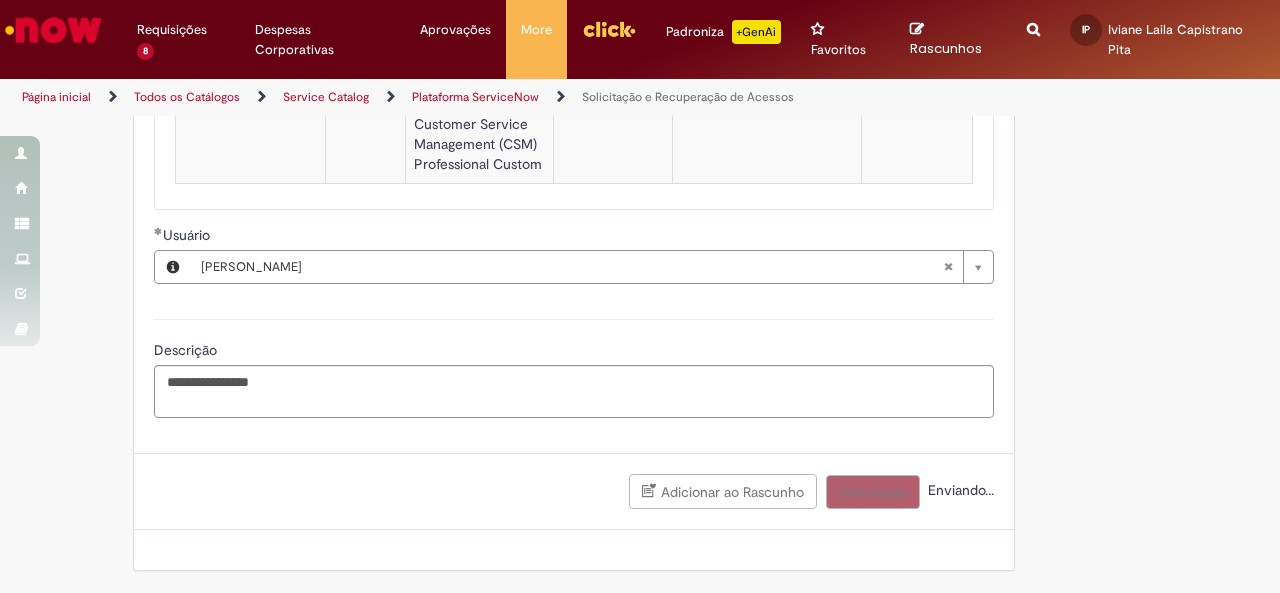 scroll, scrollTop: 2096, scrollLeft: 0, axis: vertical 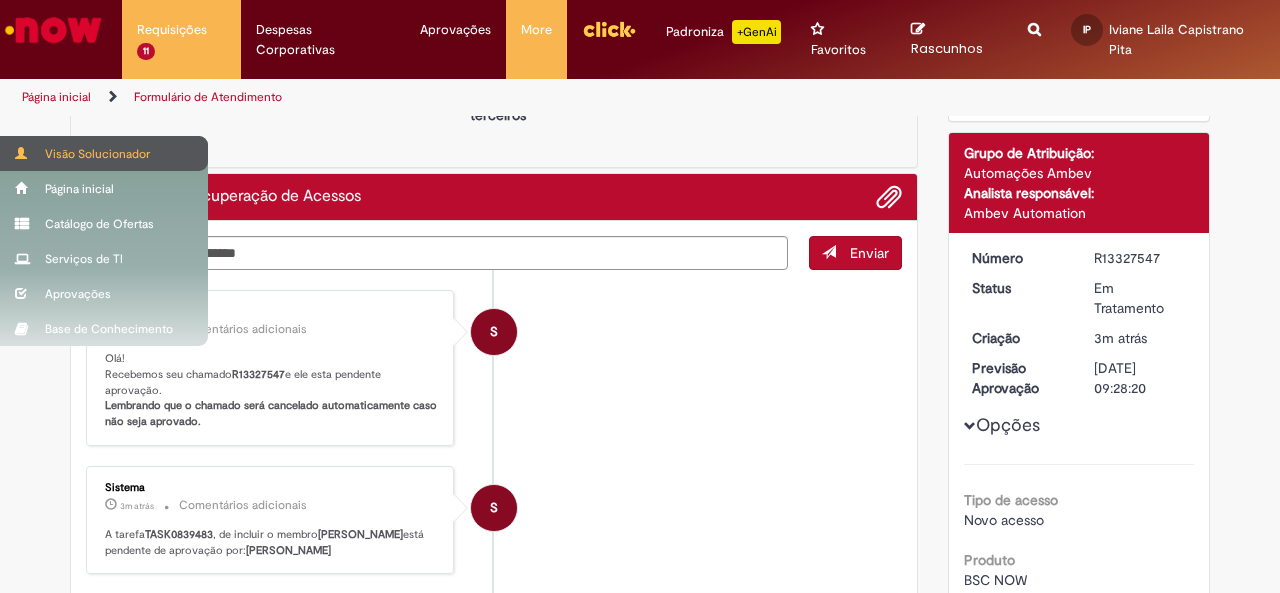 click on "Visão Solucionador" at bounding box center [104, 153] 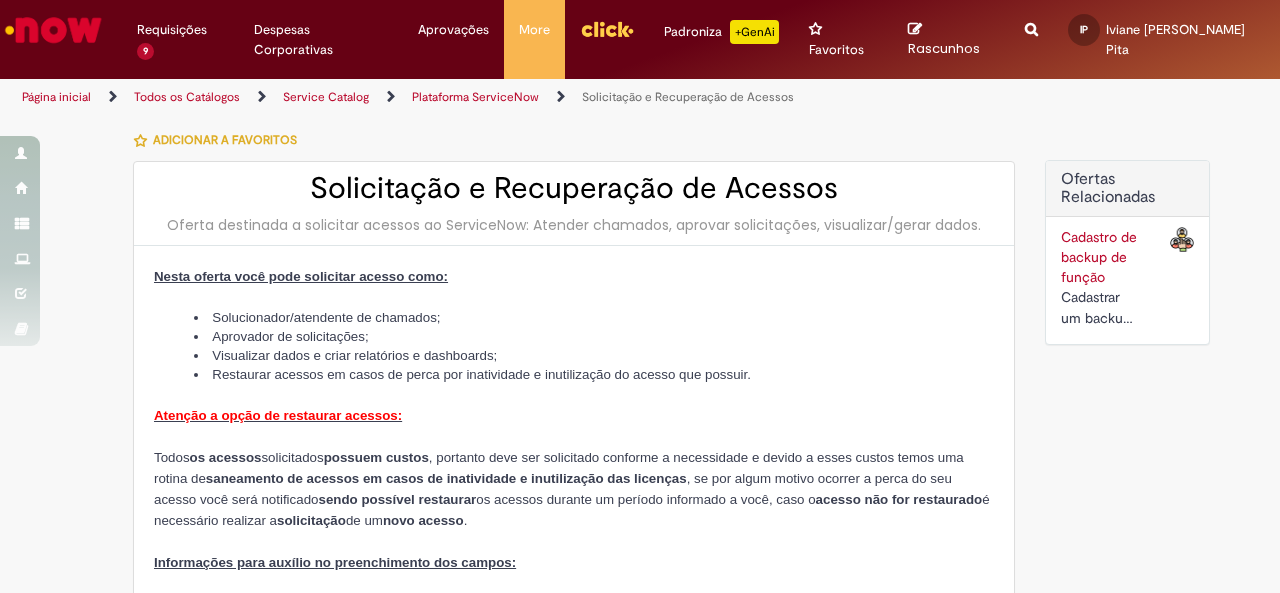 type on "********" 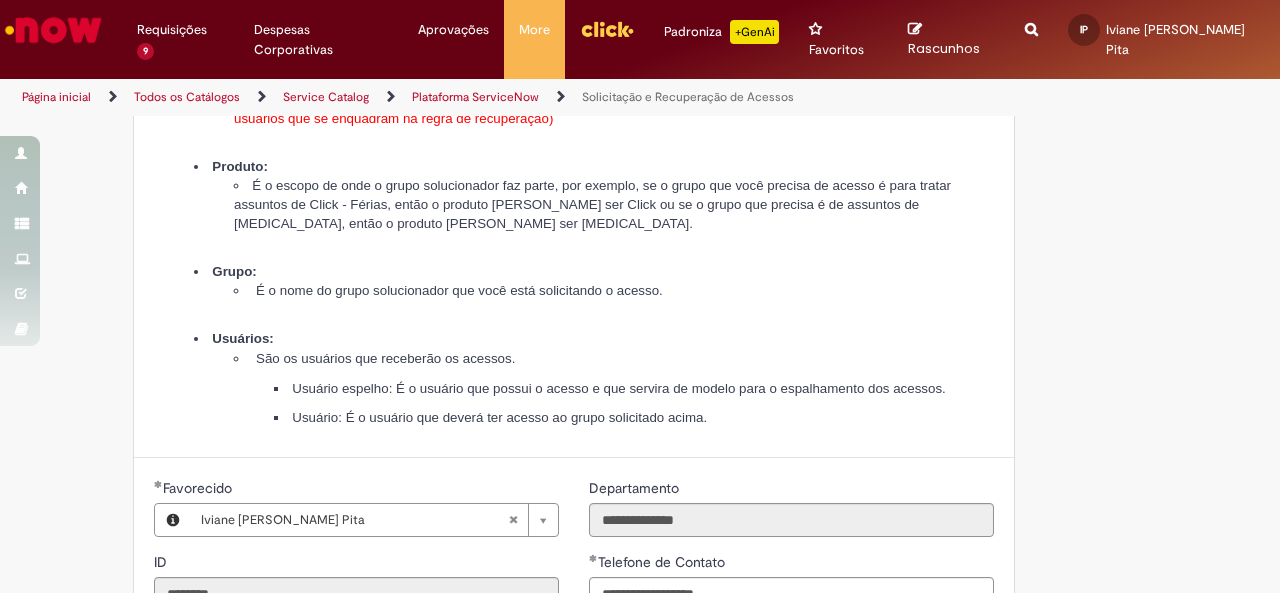 type on "**********" 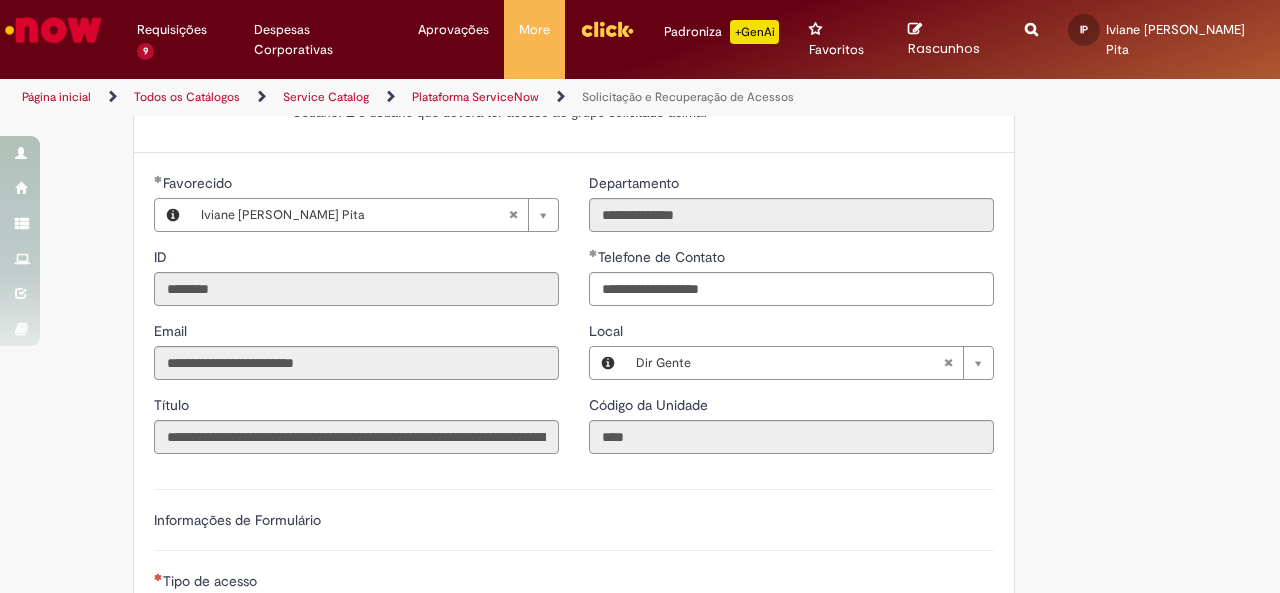 scroll, scrollTop: 1297, scrollLeft: 0, axis: vertical 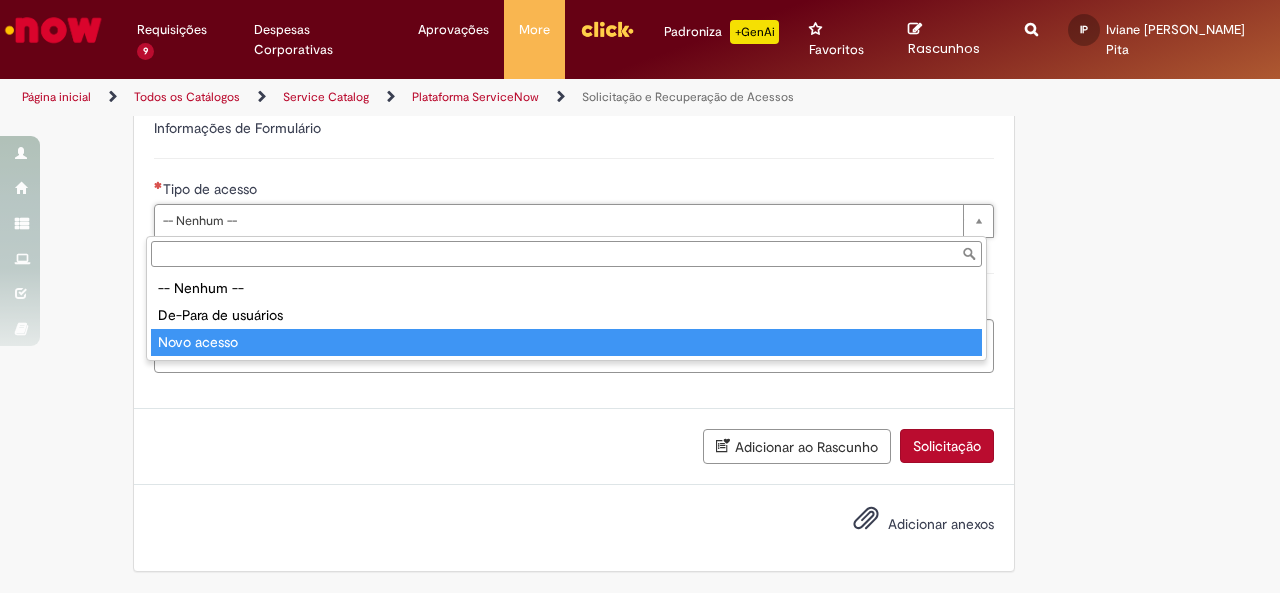type on "**********" 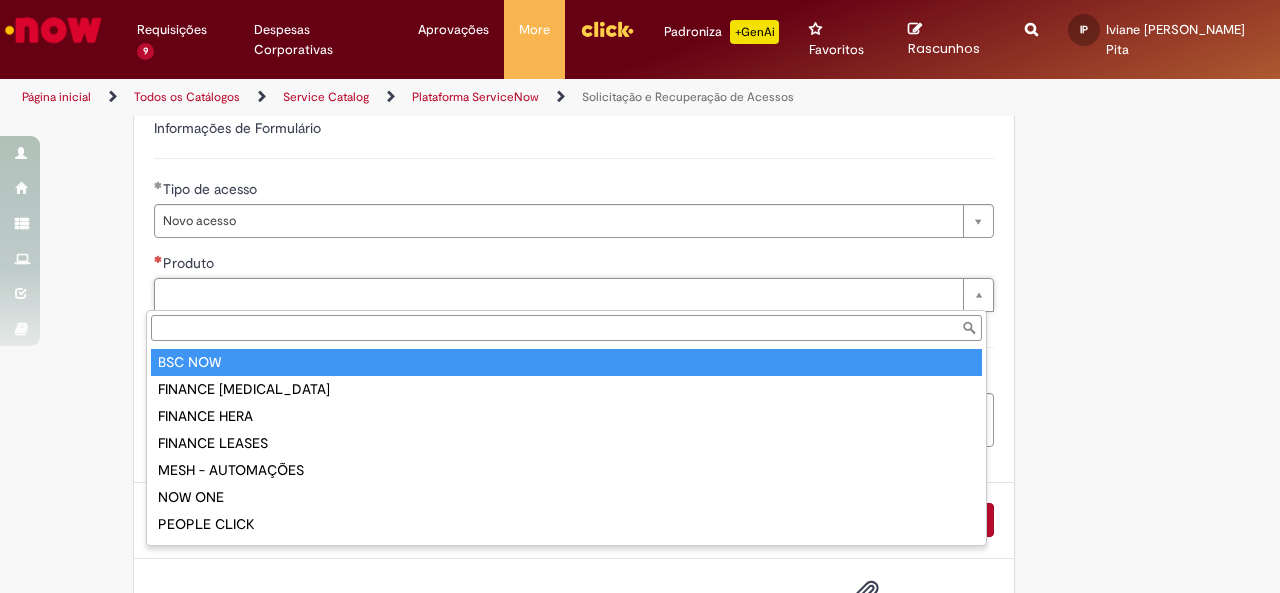 type on "*******" 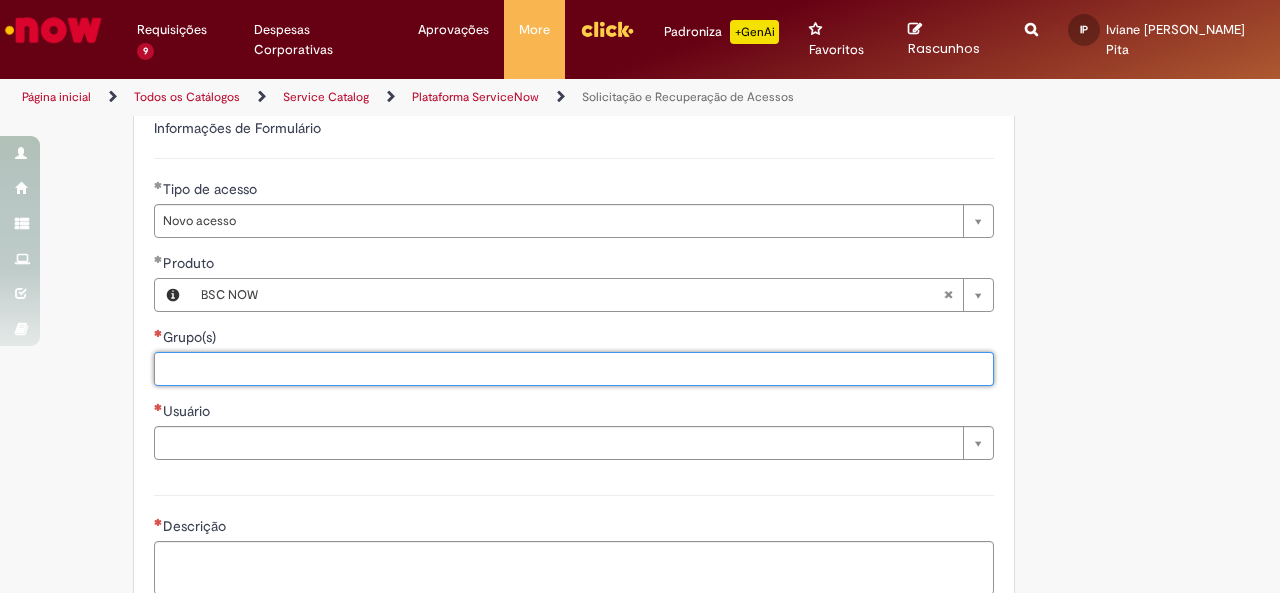 click on "Grupo(s)" at bounding box center [616, 369] 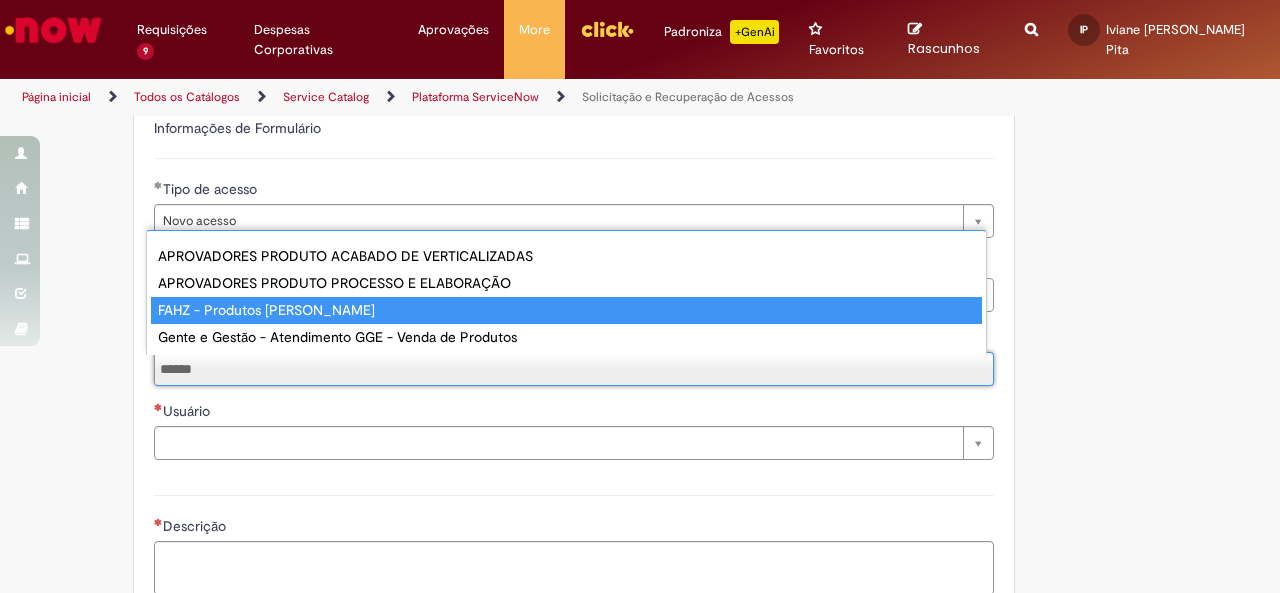 type on "******" 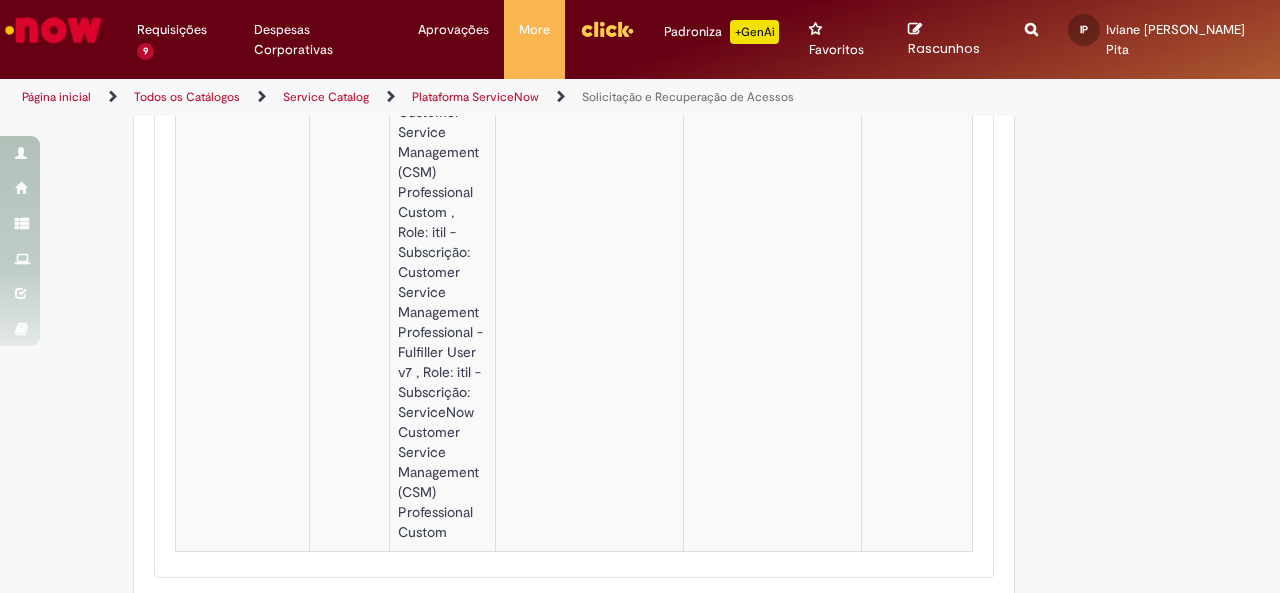 scroll, scrollTop: 1997, scrollLeft: 0, axis: vertical 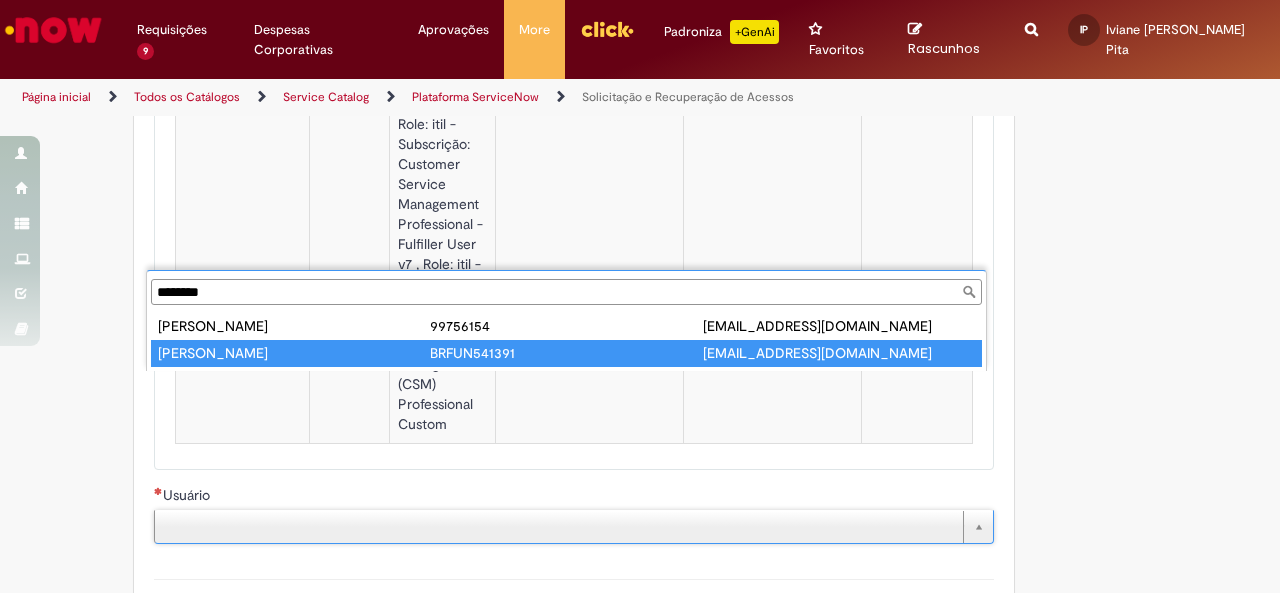 type on "********" 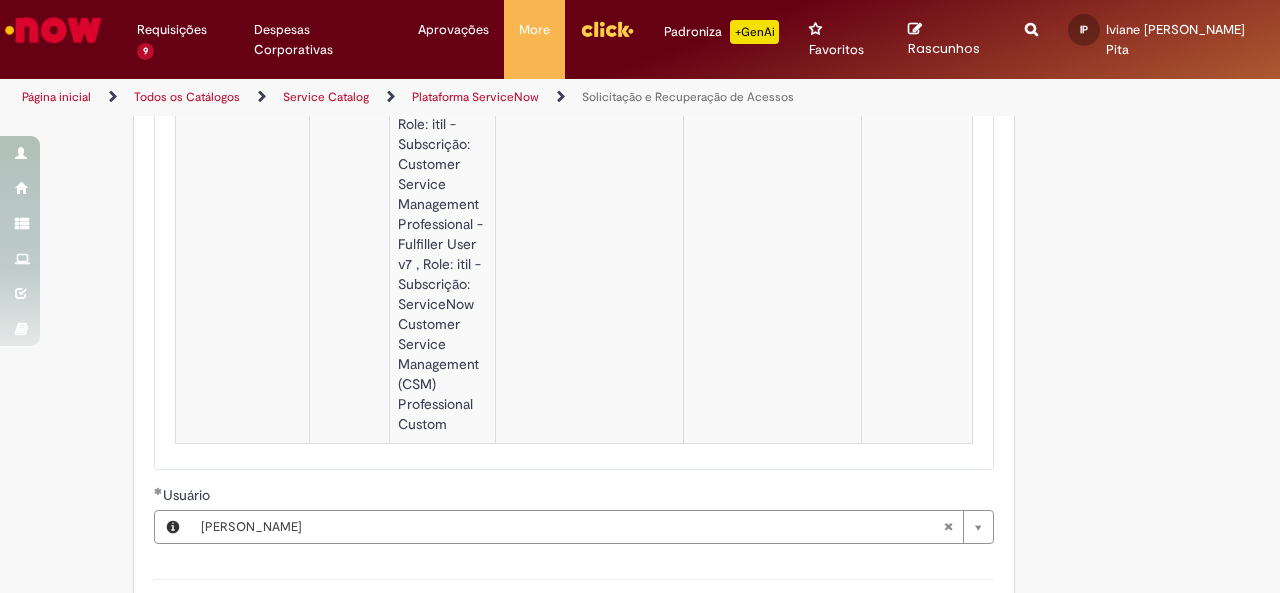 click on "Descrição" at bounding box center [574, 651] 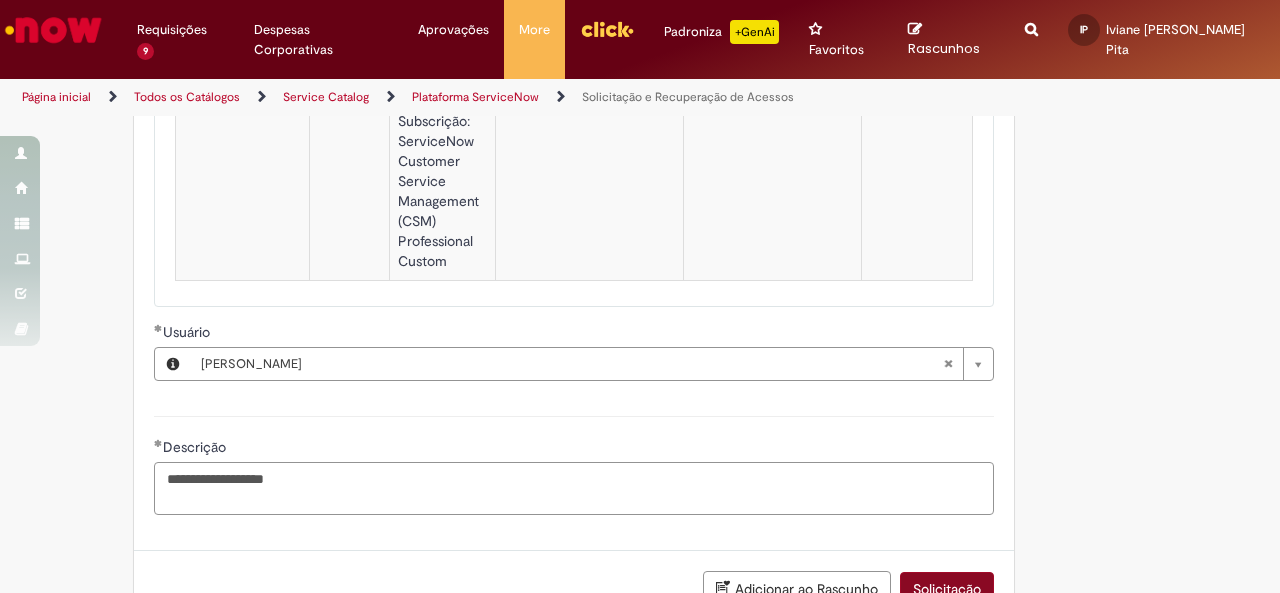 type on "**********" 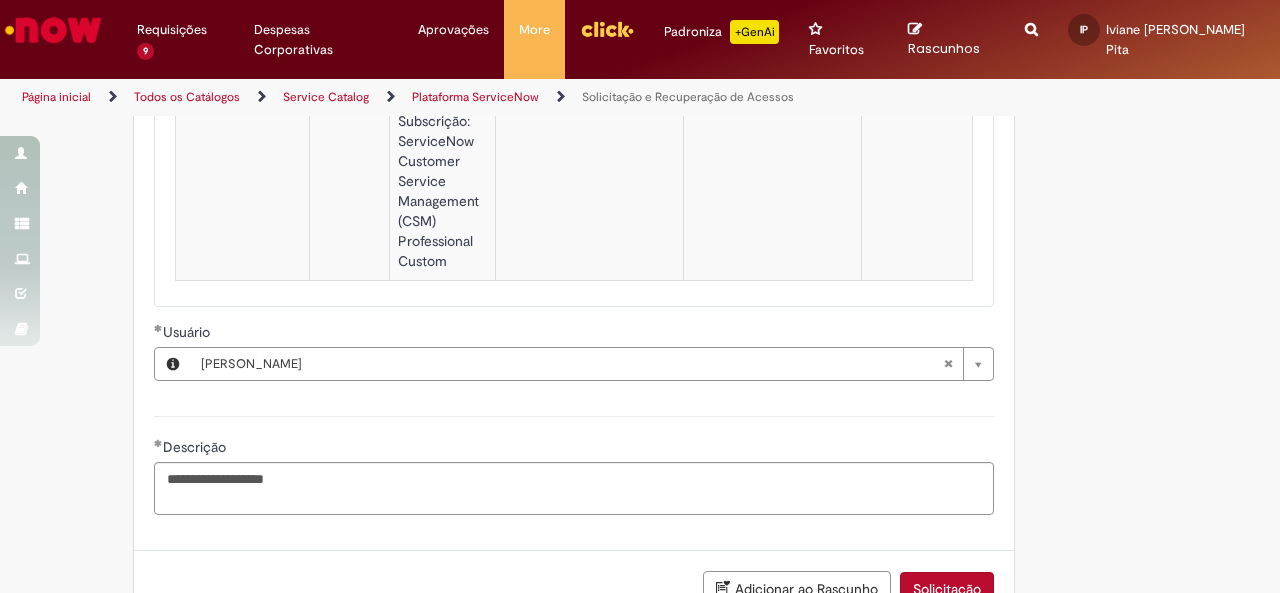 click on "Solicitação" at bounding box center [947, 589] 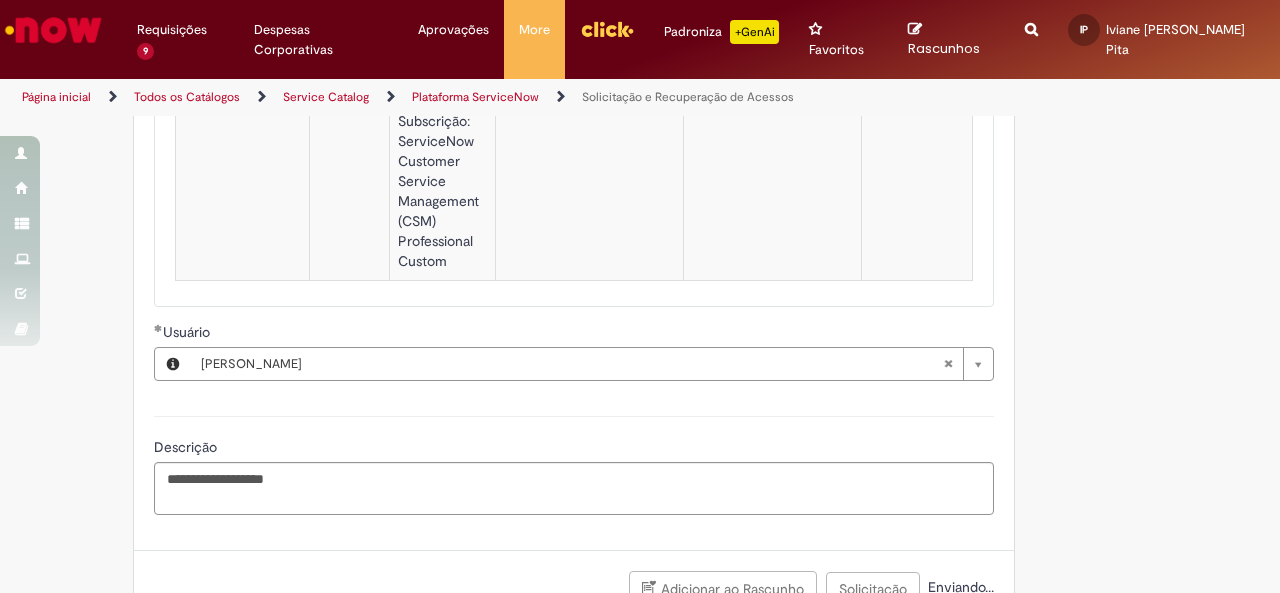 scroll, scrollTop: 2116, scrollLeft: 0, axis: vertical 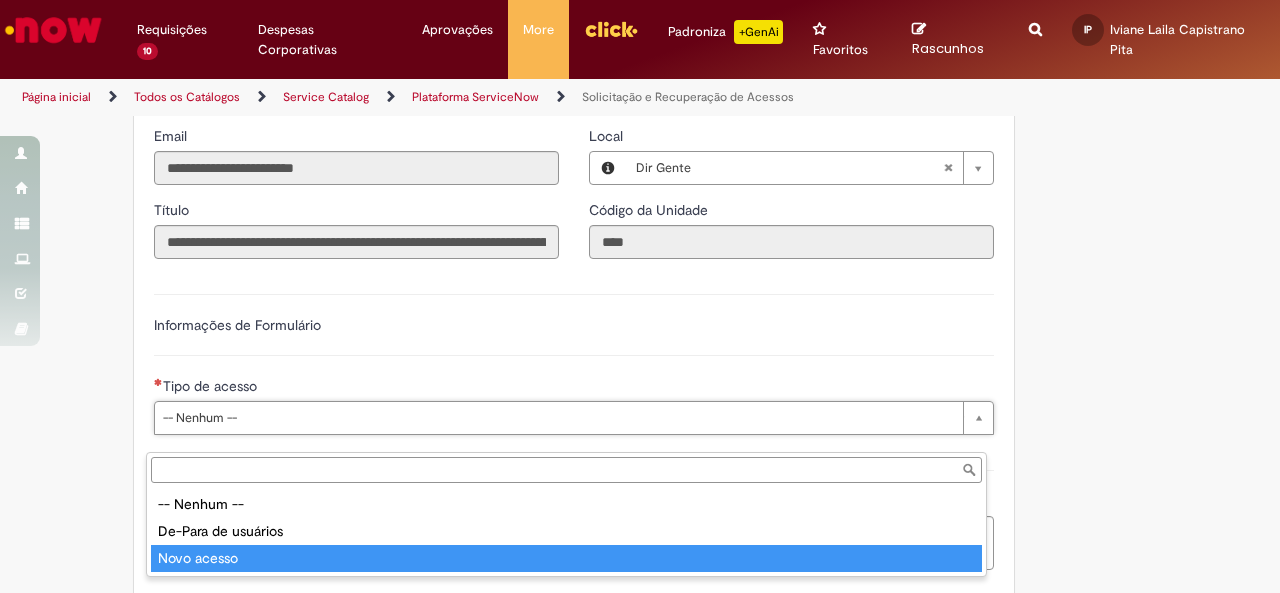 type on "**********" 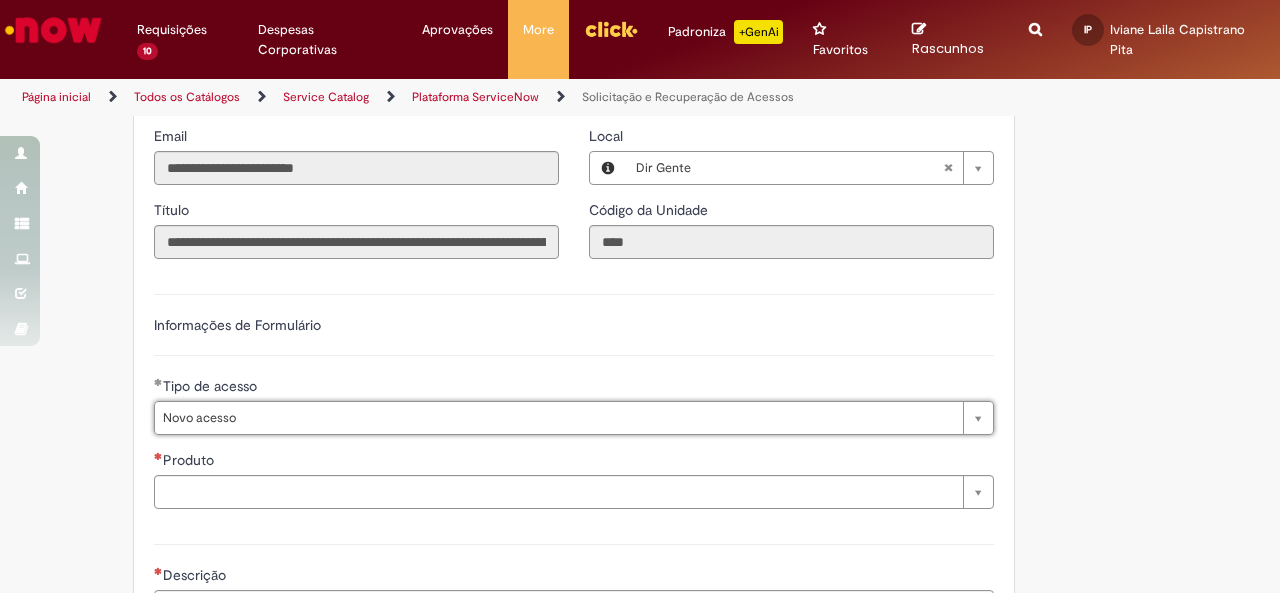 click on "Informações de Formulário" at bounding box center (574, 335) 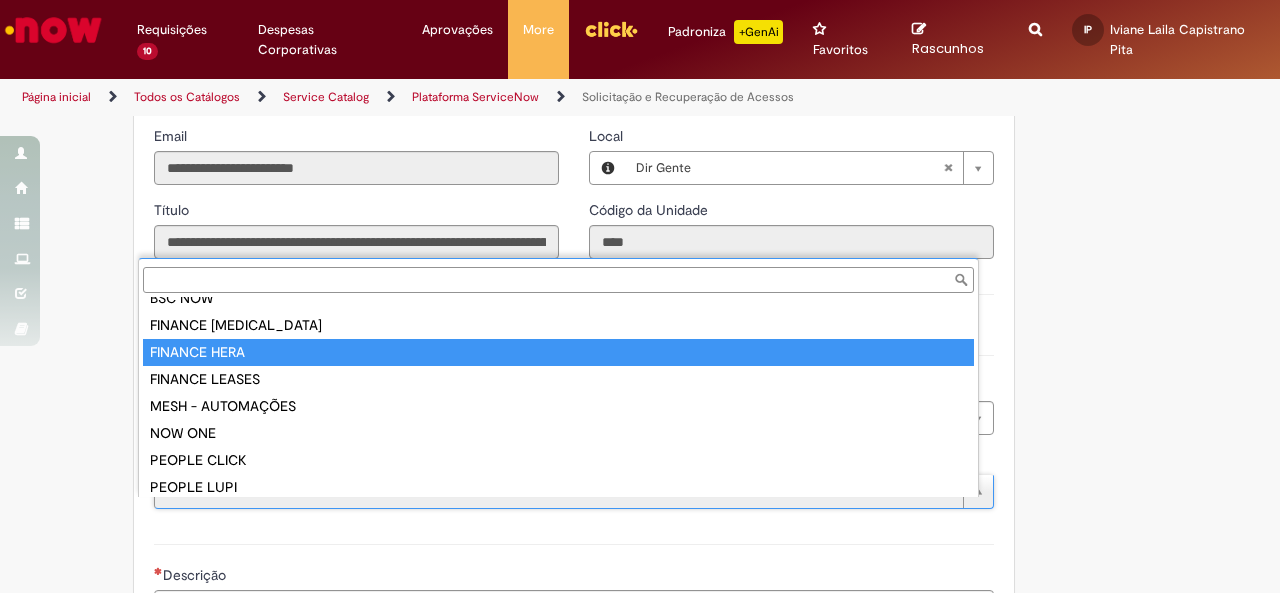 scroll, scrollTop: 0, scrollLeft: 0, axis: both 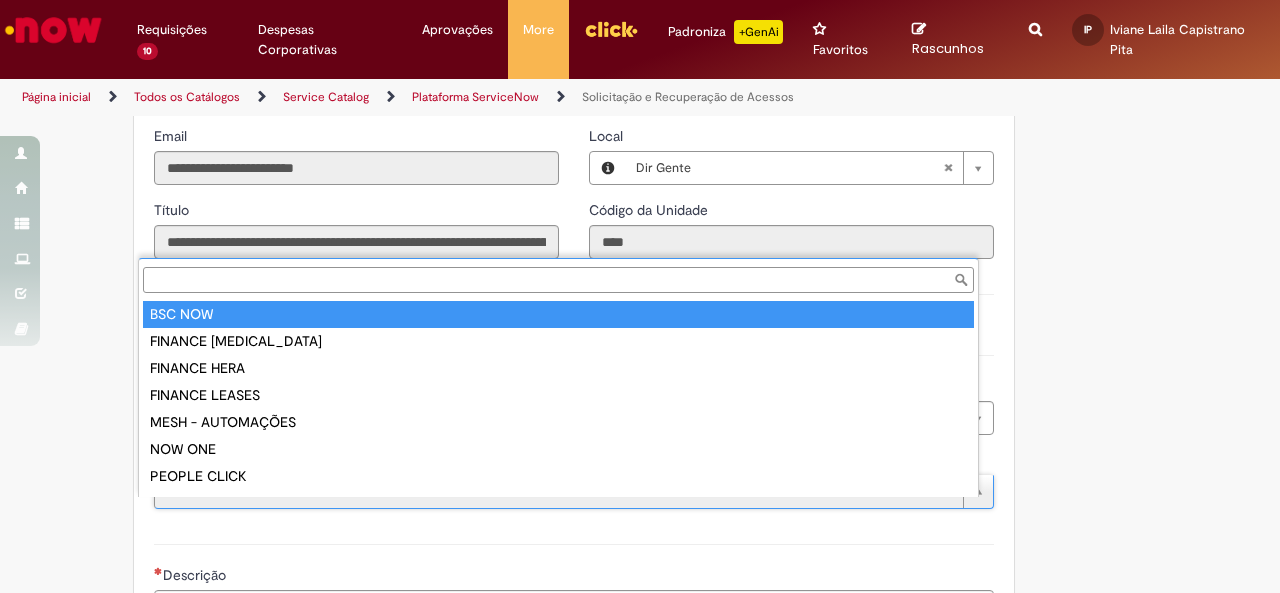 type on "*******" 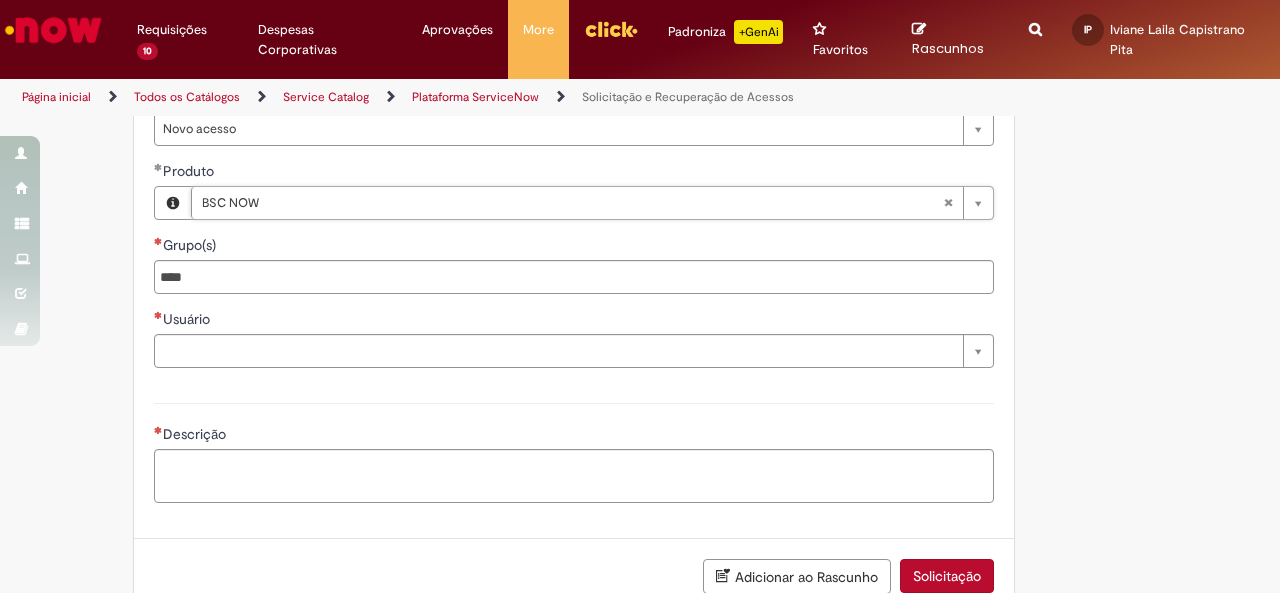 scroll, scrollTop: 1400, scrollLeft: 0, axis: vertical 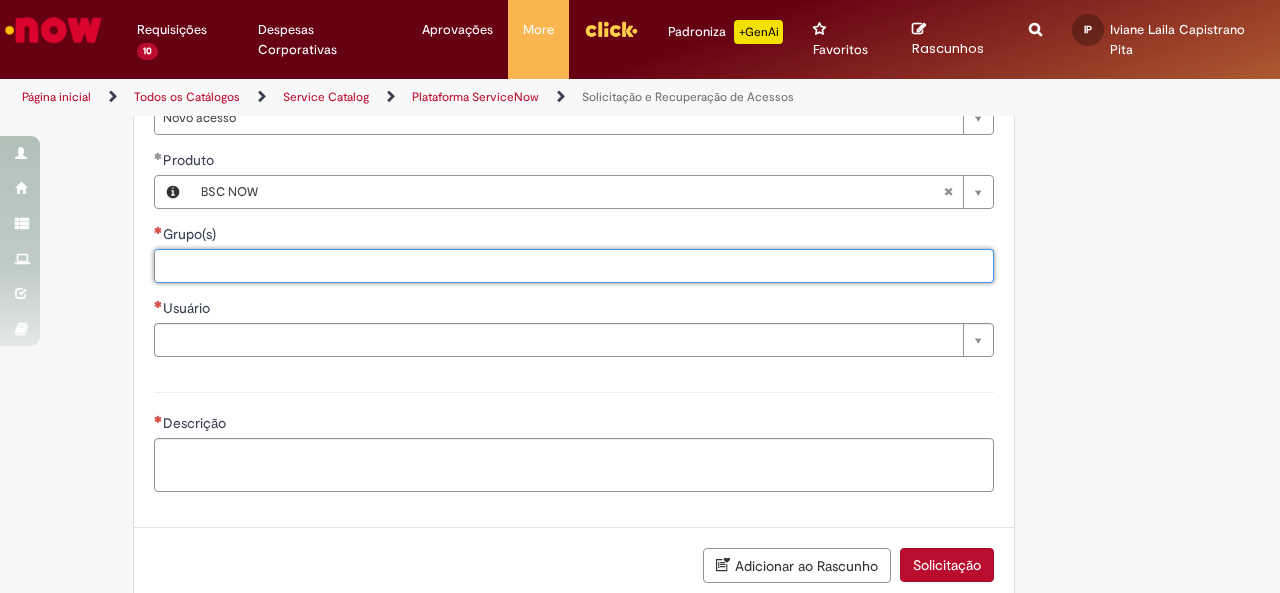 click on "Grupo(s)" at bounding box center [616, 266] 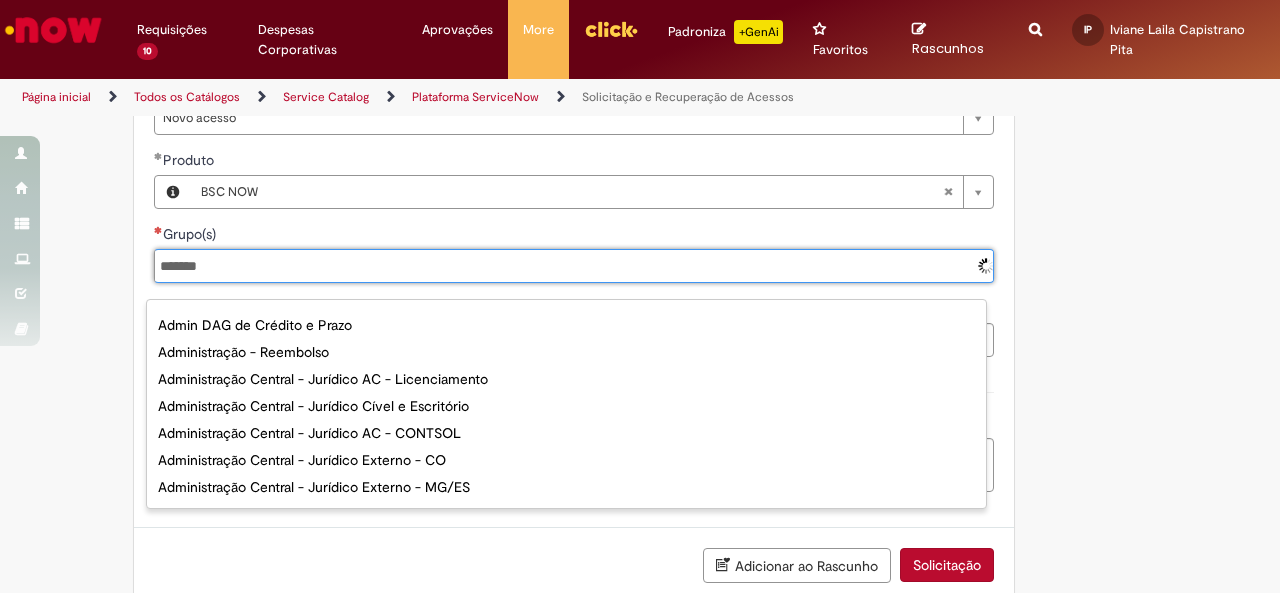 type on "********" 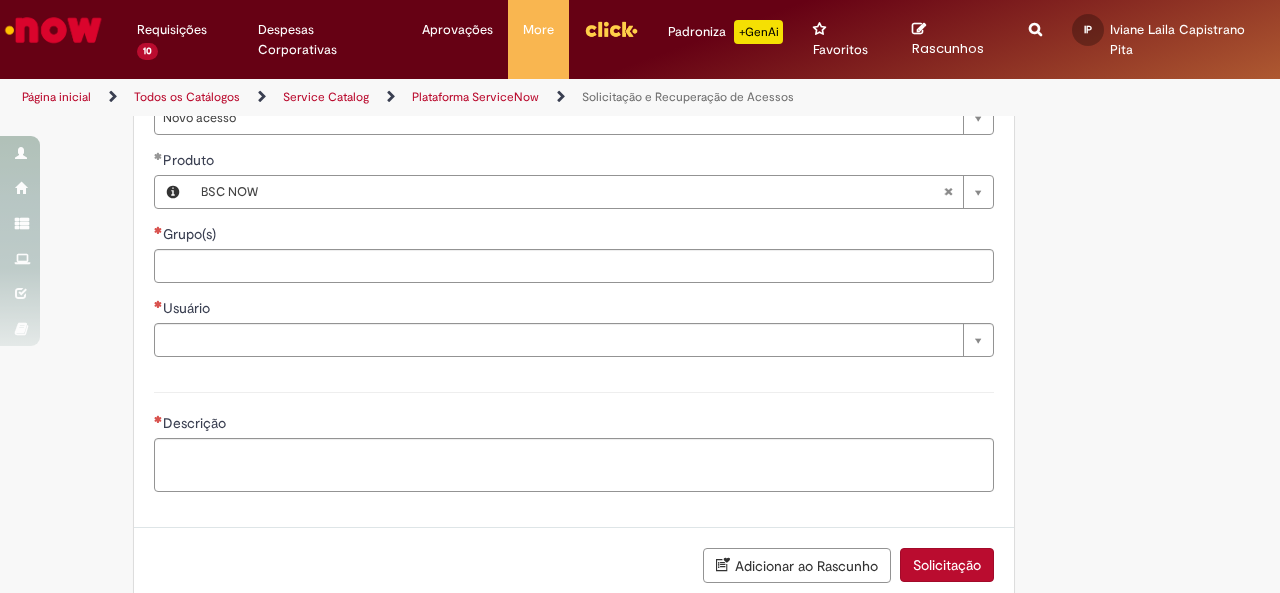 drag, startPoint x: 333, startPoint y: 292, endPoint x: 262, endPoint y: 283, distance: 71.568146 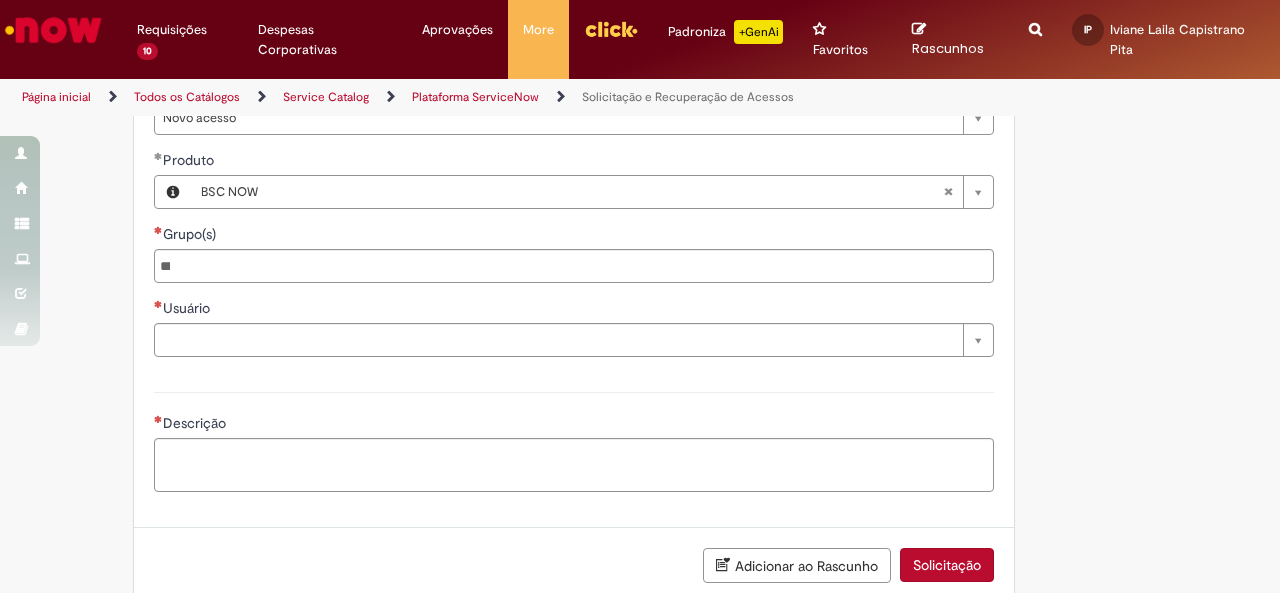 click at bounding box center [574, 266] 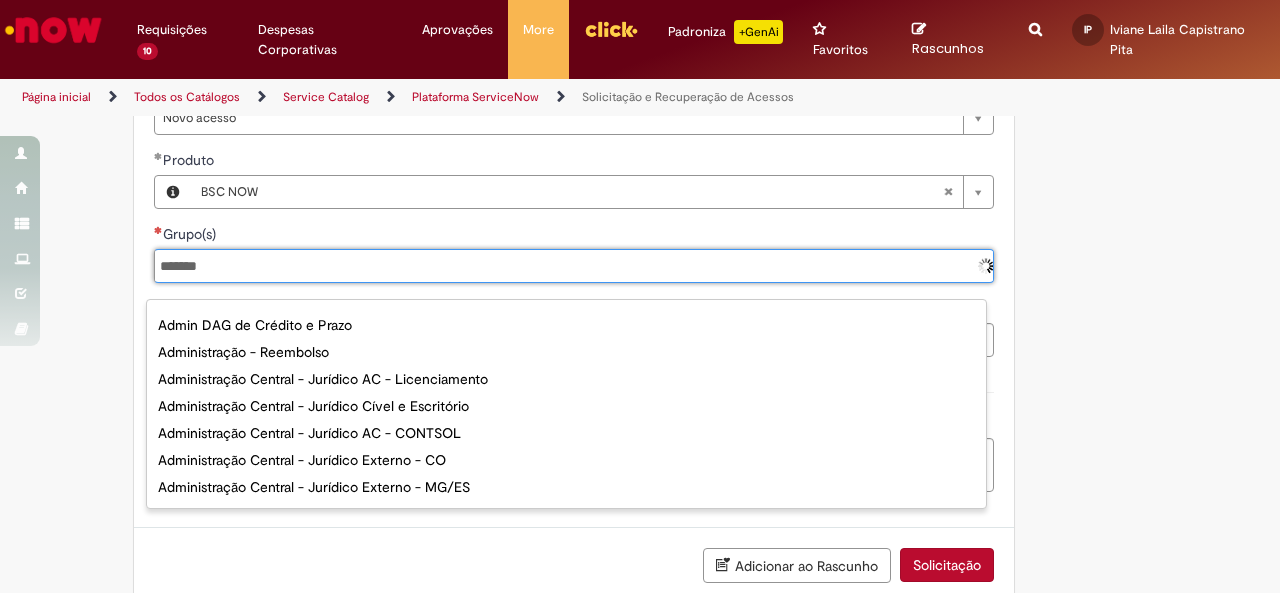 type on "********" 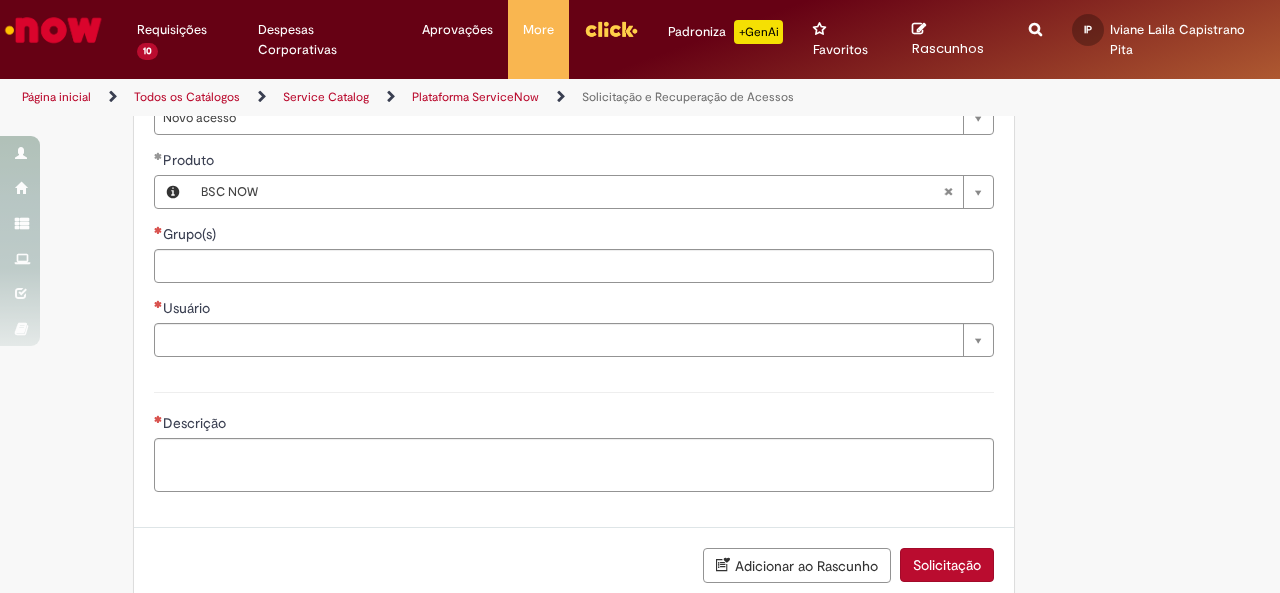 drag, startPoint x: 240, startPoint y: 285, endPoint x: 70, endPoint y: 285, distance: 170 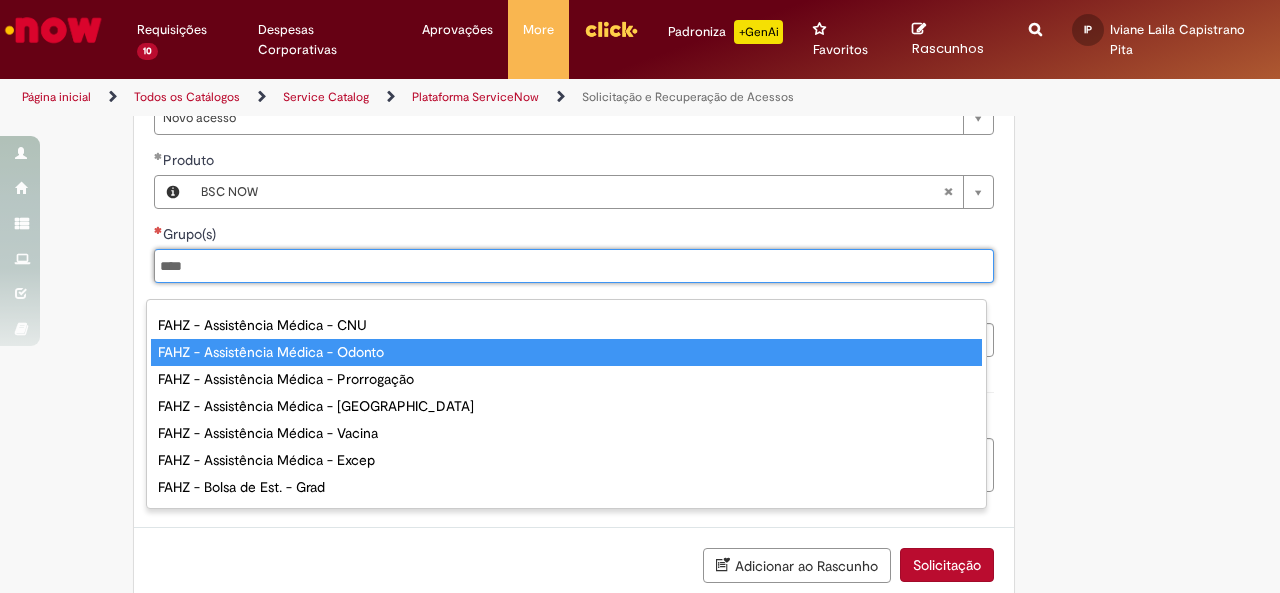 scroll, scrollTop: 100, scrollLeft: 0, axis: vertical 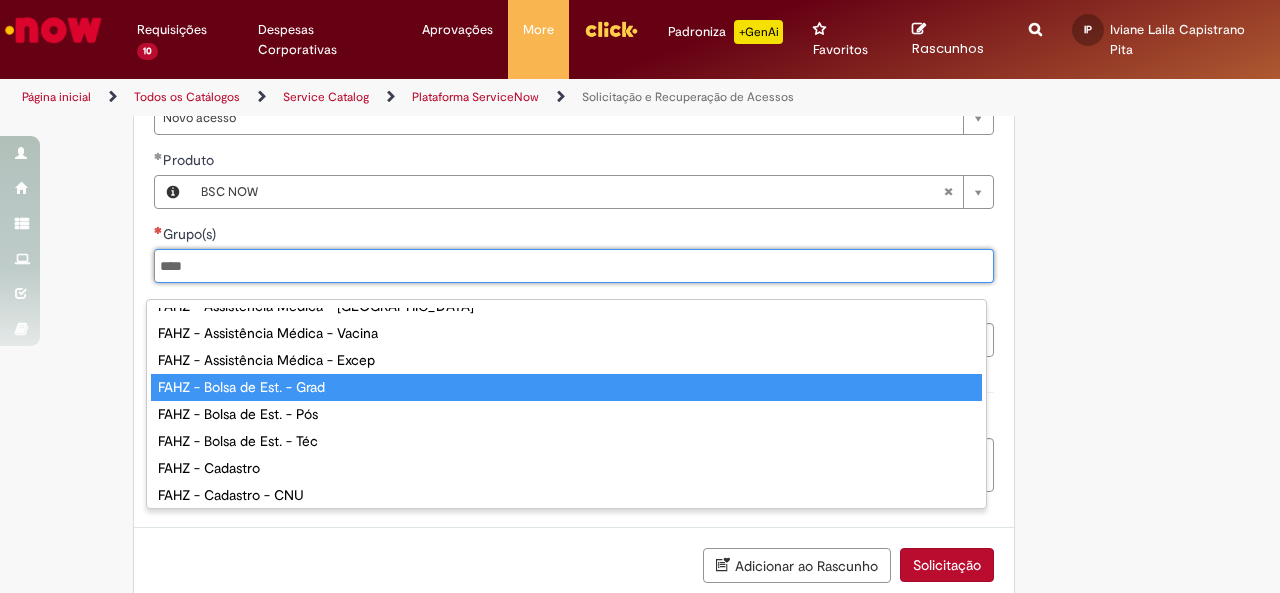 type on "****" 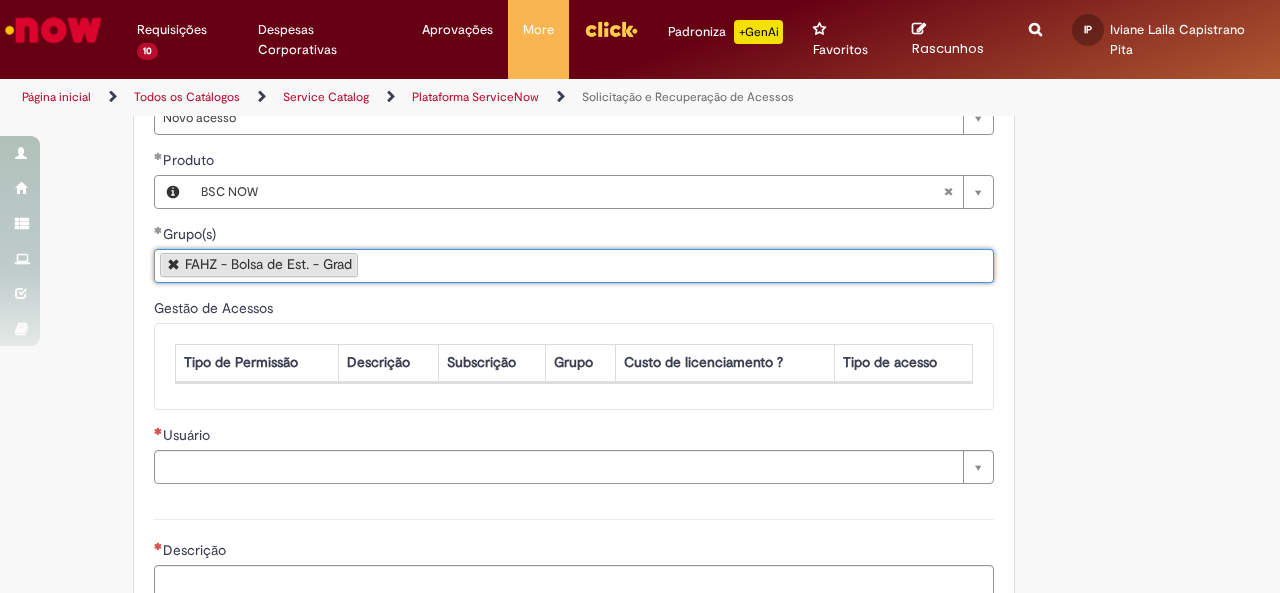 scroll, scrollTop: 0, scrollLeft: 0, axis: both 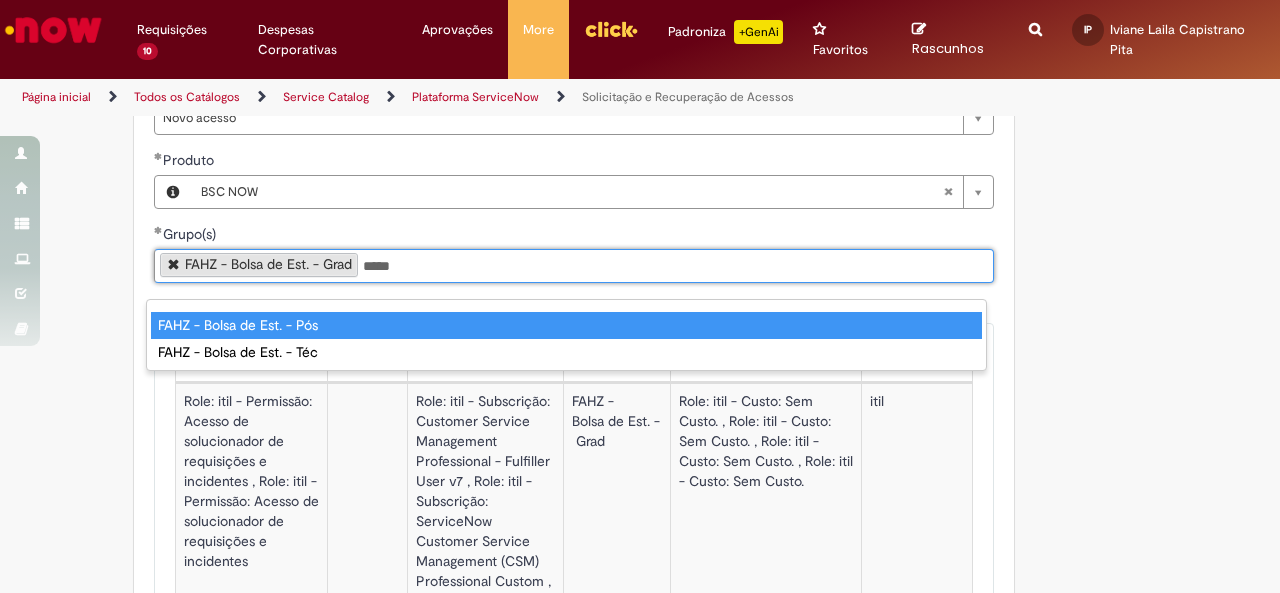 type on "*****" 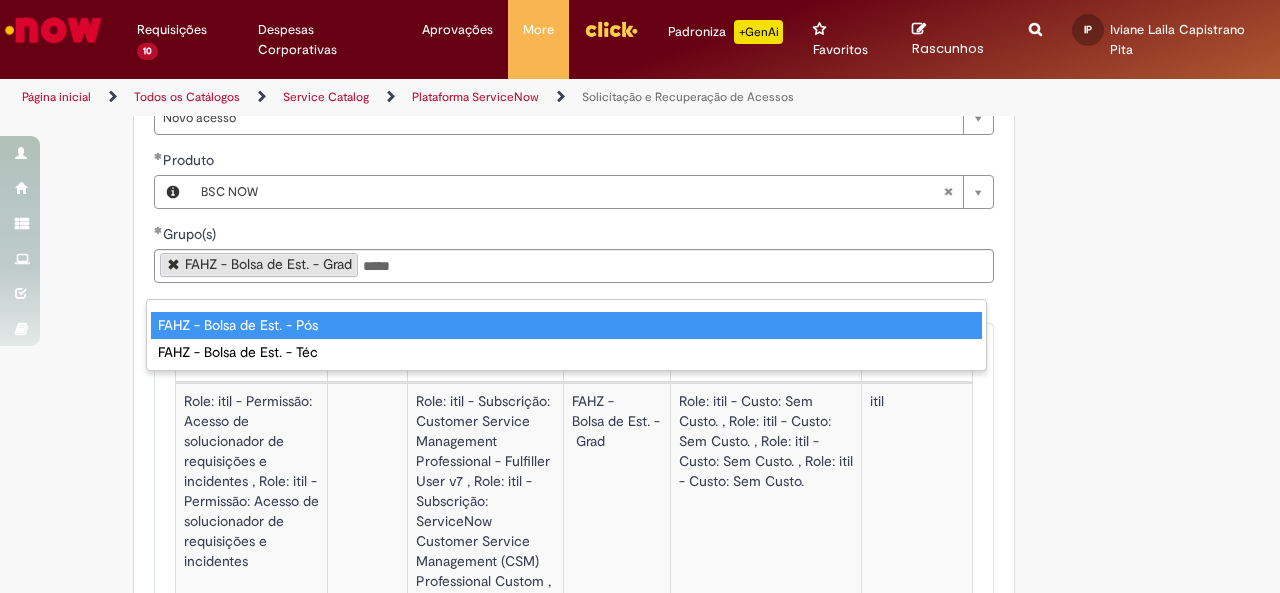 type 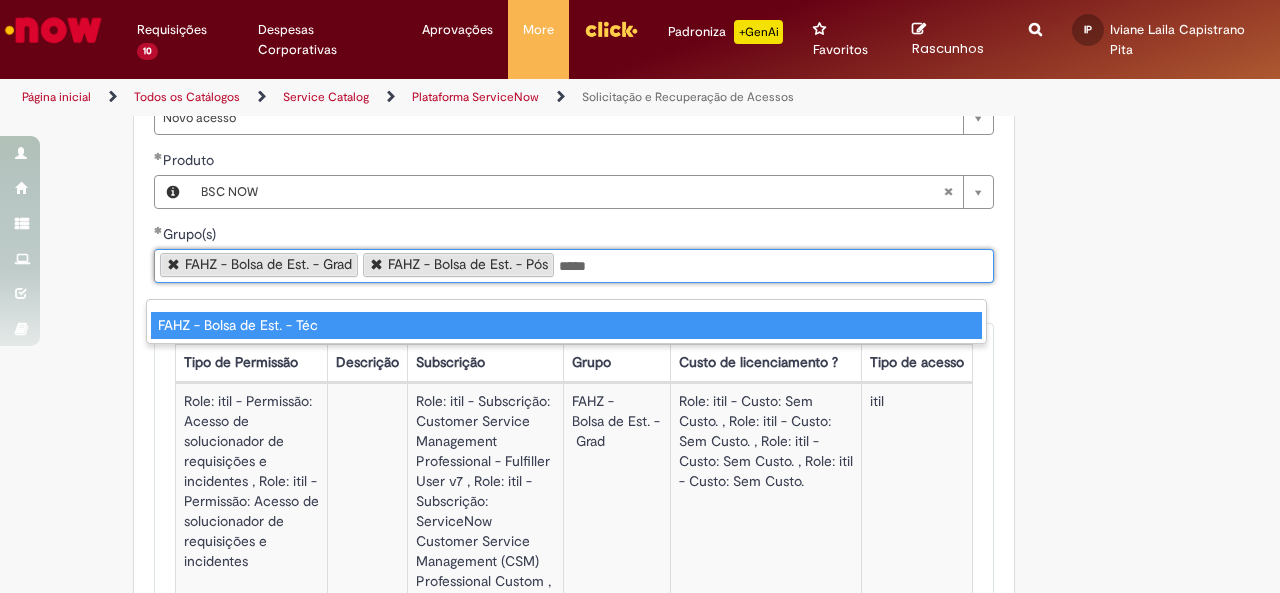 type on "*****" 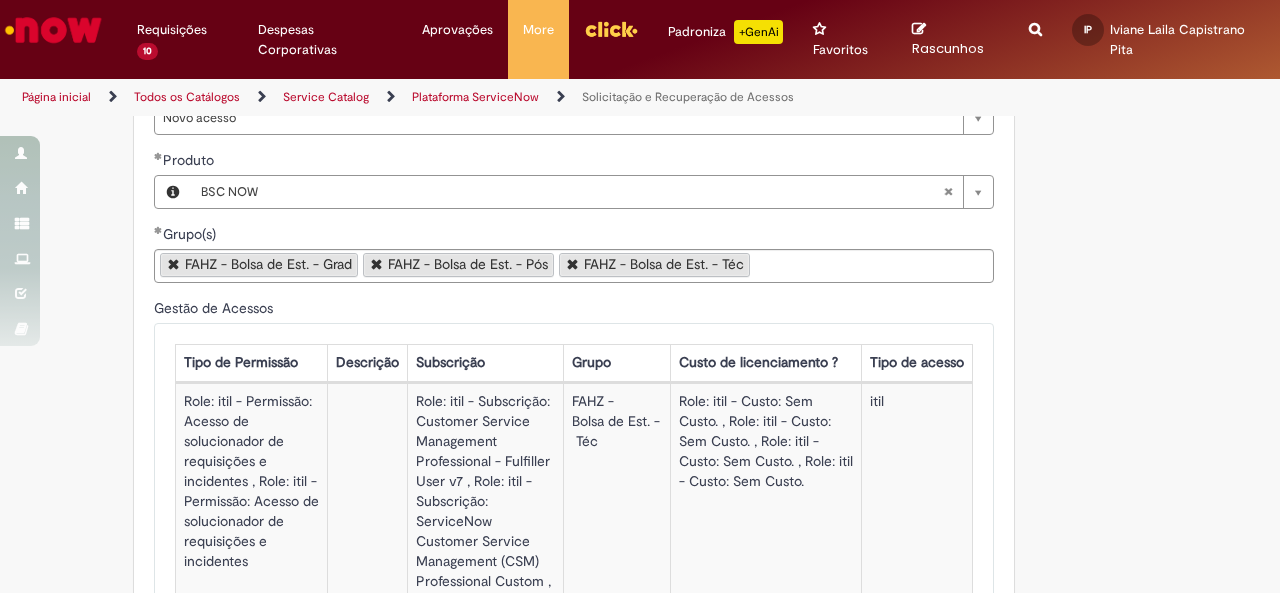 click on "Adicionar a Favoritos
Solicitação e Recuperação de Acessos
Oferta destinada a solicitar acessos ao ServiceNow: Atender chamados, aprovar solicitações, visualizar/gerar dados.
Nesta oferta você pode solicitar acesso como:
Solucionador/atendente de chamados; Aprovador de solicitações; Visualizar dados e criar relatórios e dashboards; Restaurar acessos em casos de perca por inatividade e inutilização do acesso que possuir.
Atenção a opção de restaurar acessos:
Todos  os acessos  solicitados  possuem custos , portanto deve ser solicitado conforme a necessidade e devido a esses custos temos uma rotina de  saneamento de acessos   em casos de inatividade e inutilização das licenças , se por algum motivo ocorrer a perca do seu acesso você será notificado  sendo possível restaurar  os acessos durante um período informado a você, caso o  solicitação ." at bounding box center (640, 403) 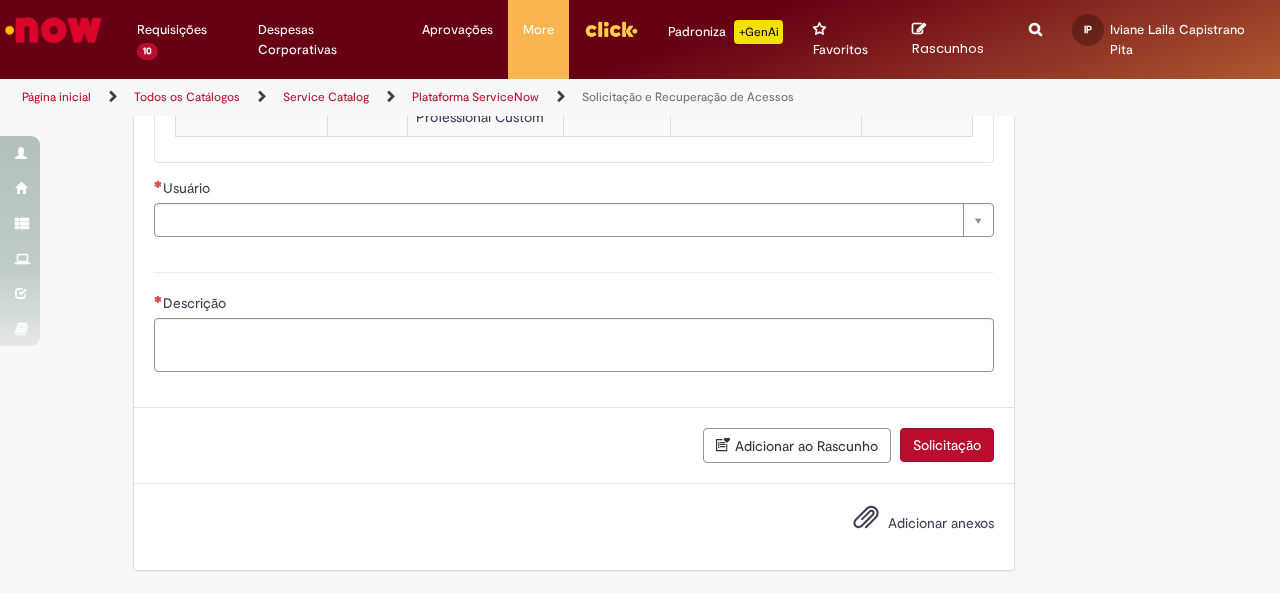 scroll, scrollTop: 2912, scrollLeft: 0, axis: vertical 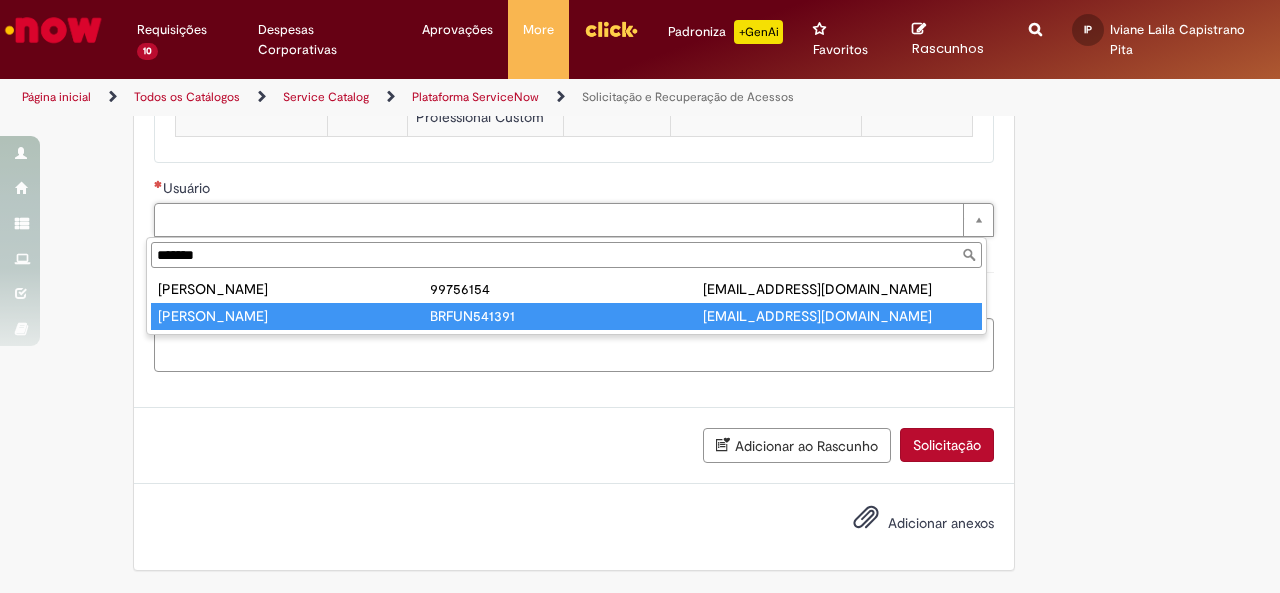 type on "*******" 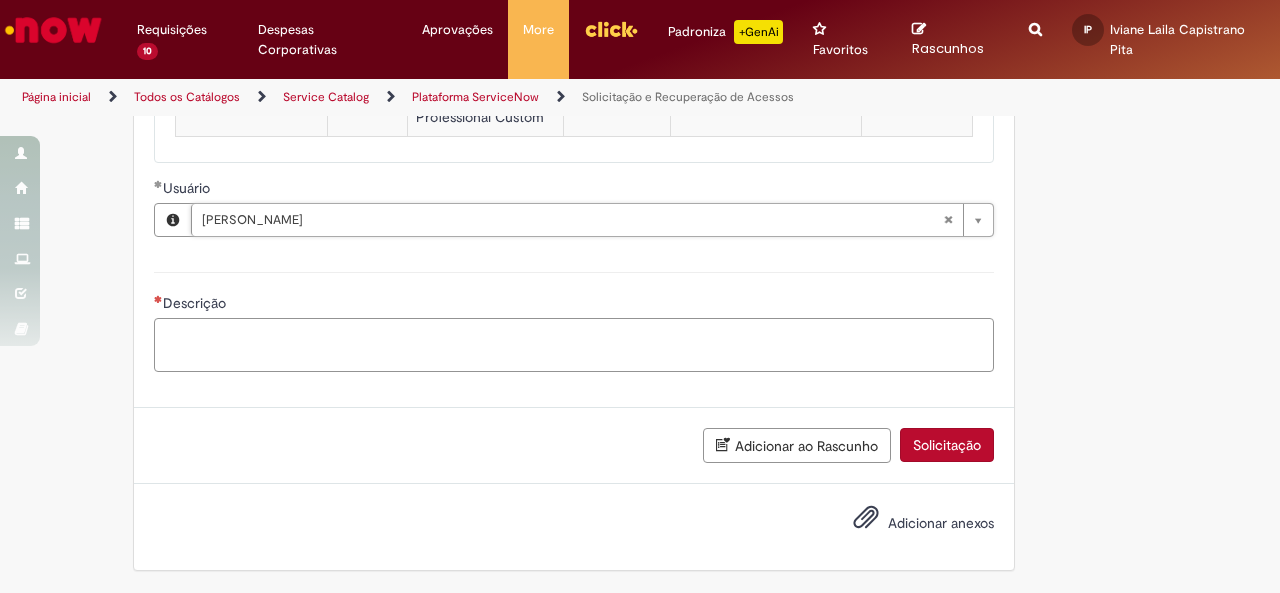 click on "Descrição" at bounding box center (574, 344) 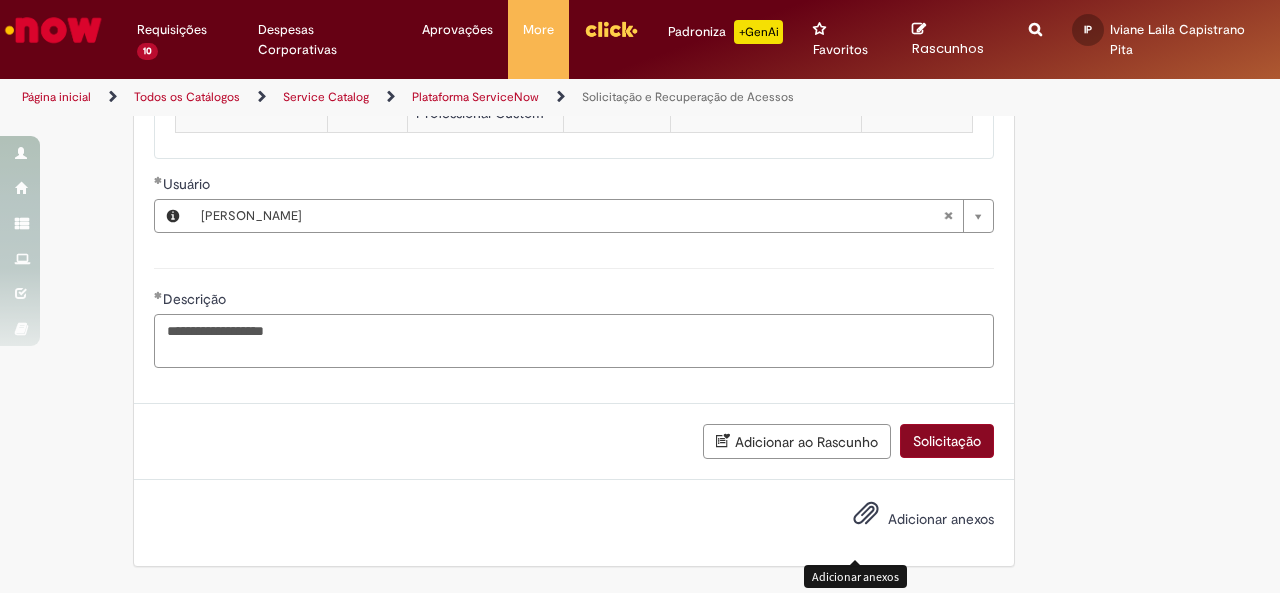 type on "**********" 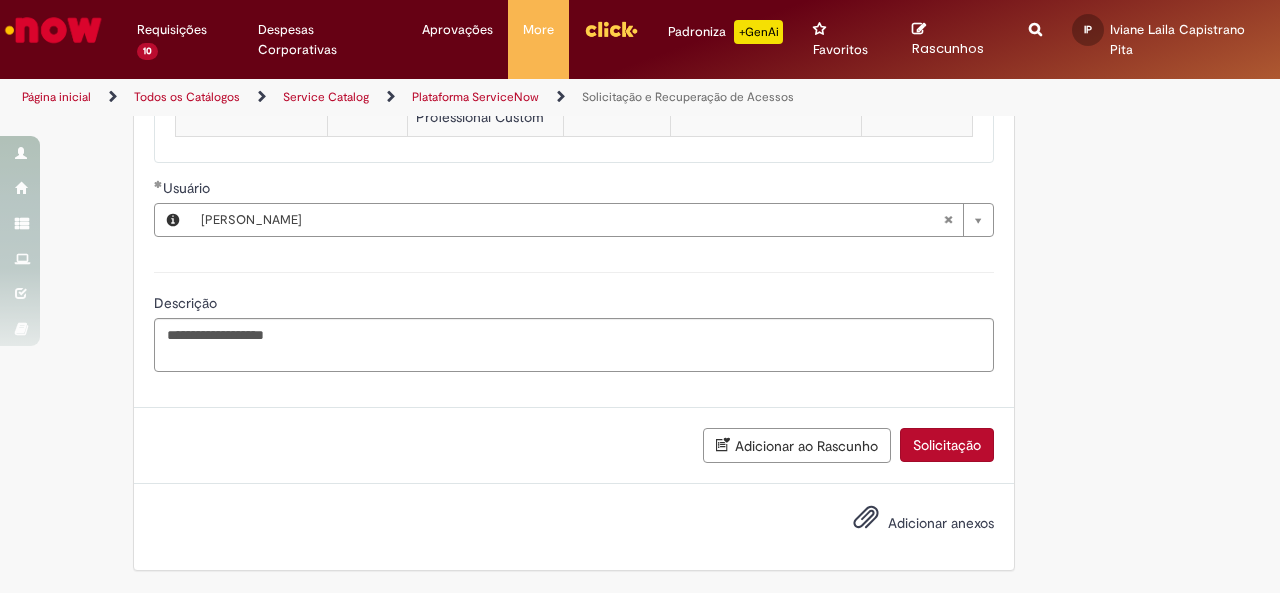 click on "Solicitação" at bounding box center [947, 445] 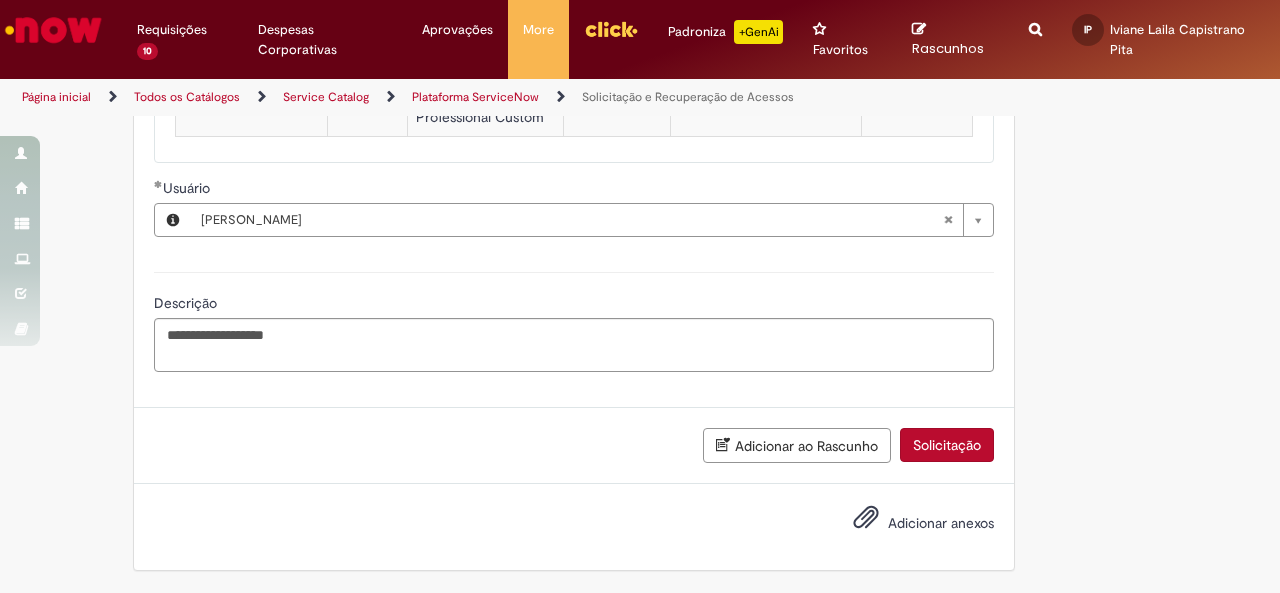 scroll, scrollTop: 2866, scrollLeft: 0, axis: vertical 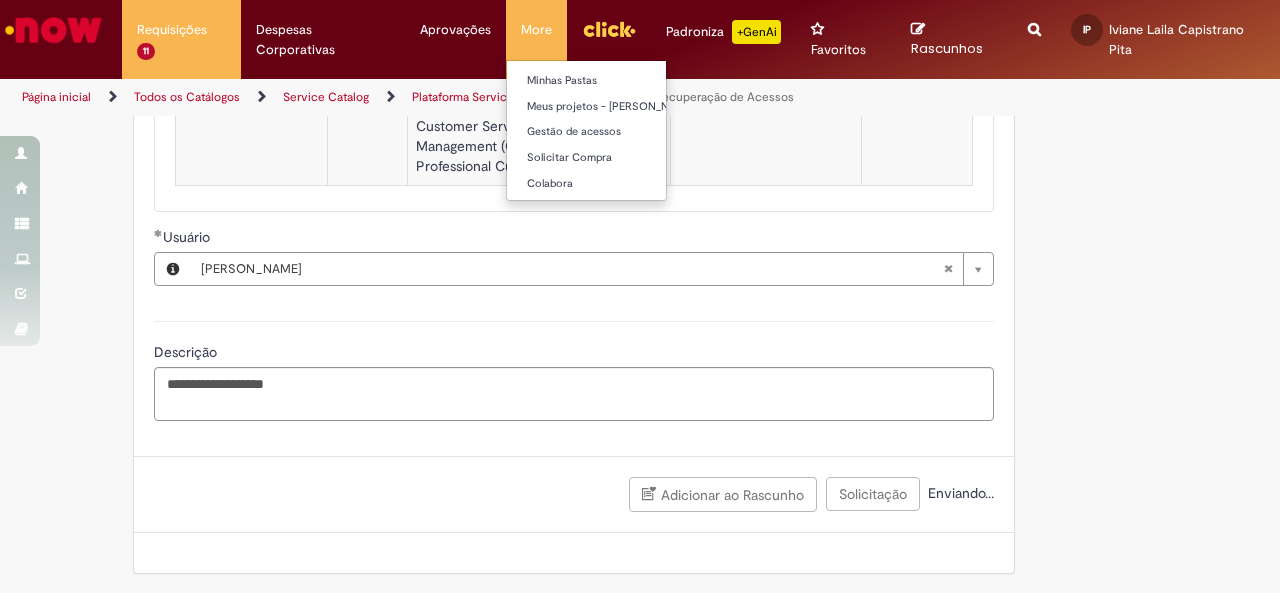 click on "More
Minhas Pastas
Meus projetos - Hera
Gestão de acessos
Solicitar Compra
Colabora" at bounding box center [536, 30] 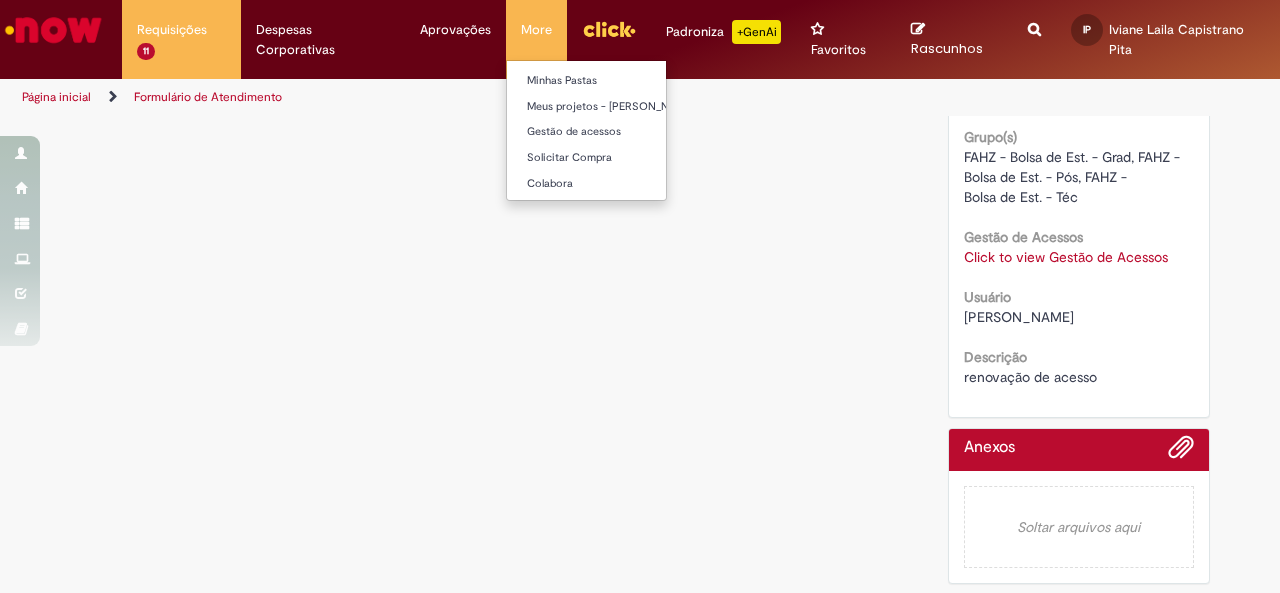 scroll, scrollTop: 0, scrollLeft: 0, axis: both 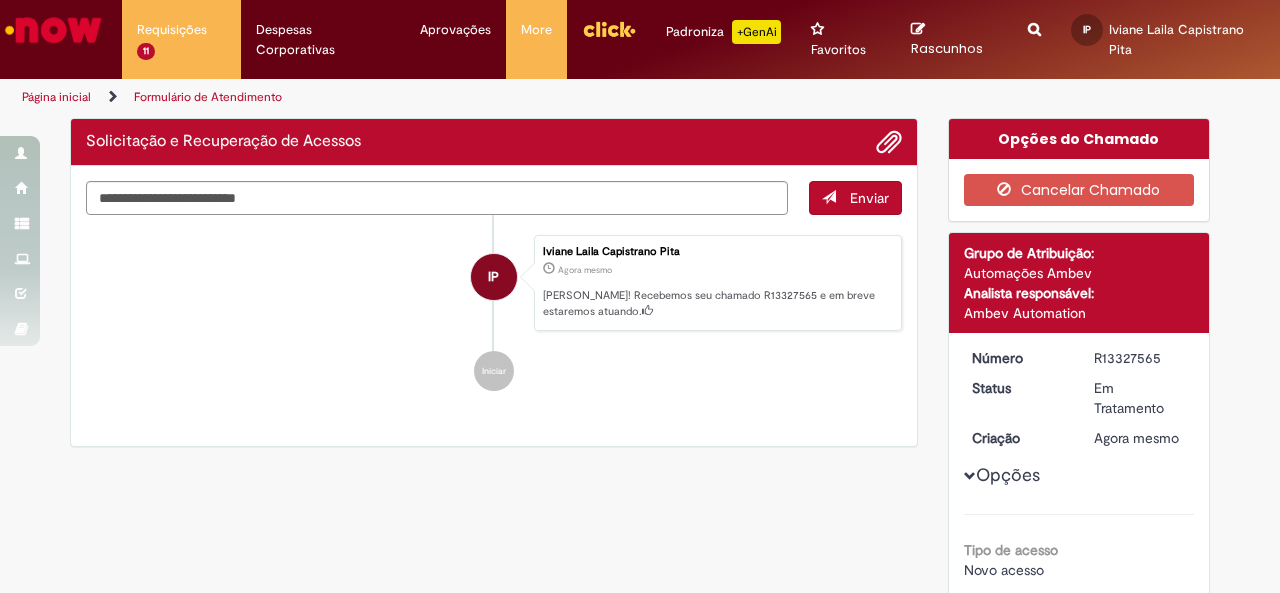 click on "Página inicial
Formulário de Atendimento" at bounding box center (426, 97) 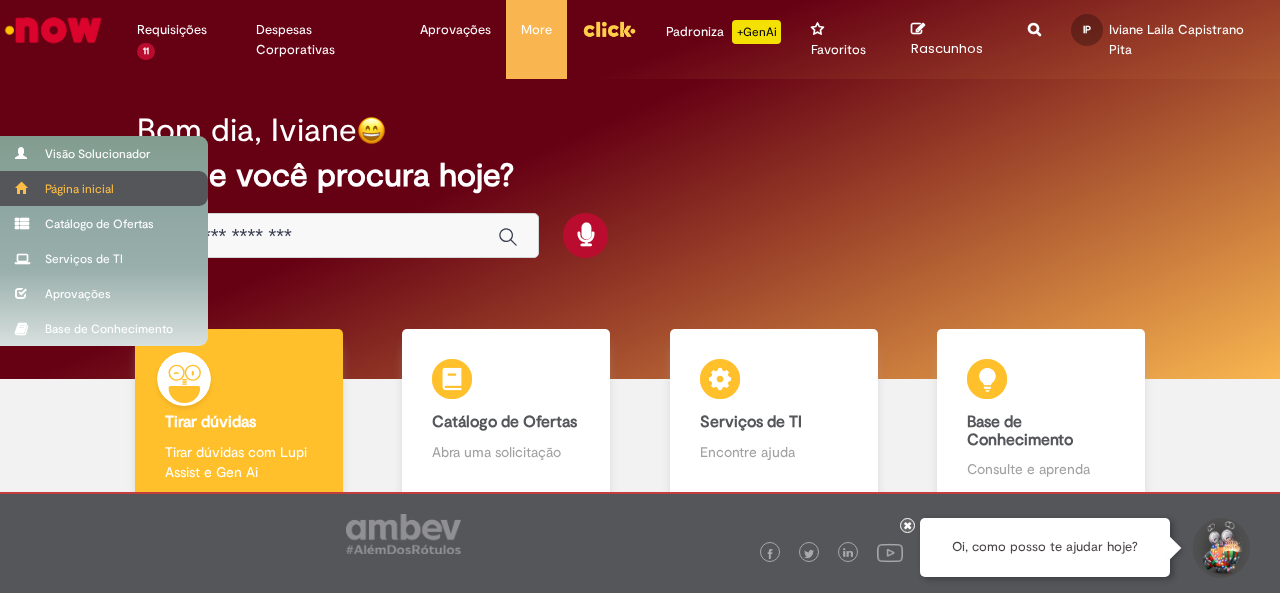 scroll, scrollTop: 0, scrollLeft: 0, axis: both 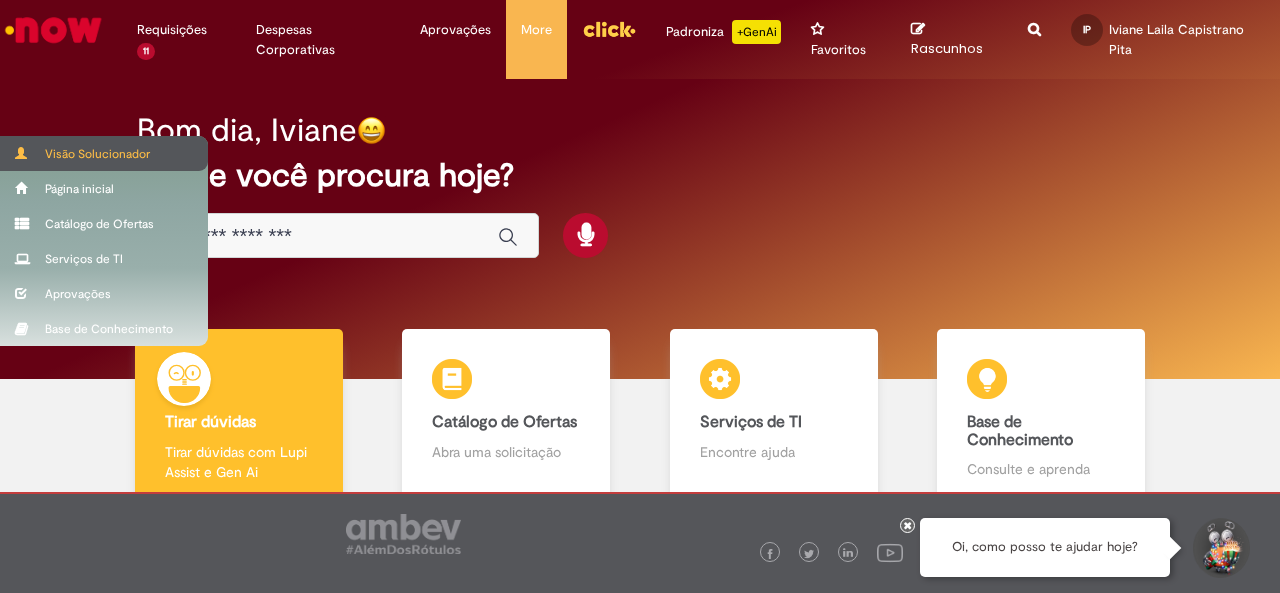 click on "Visão Solucionador" at bounding box center (104, 153) 